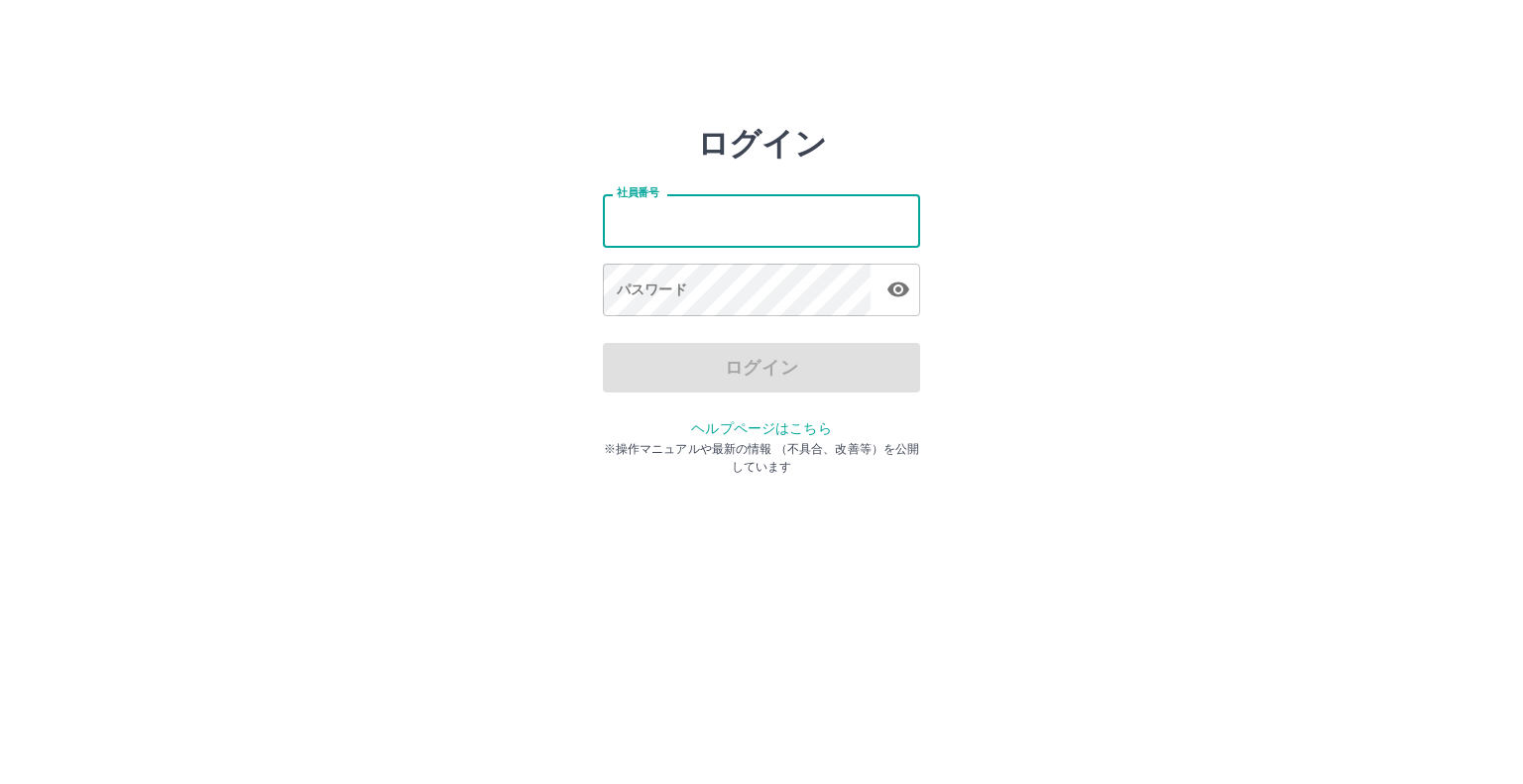 scroll, scrollTop: 0, scrollLeft: 0, axis: both 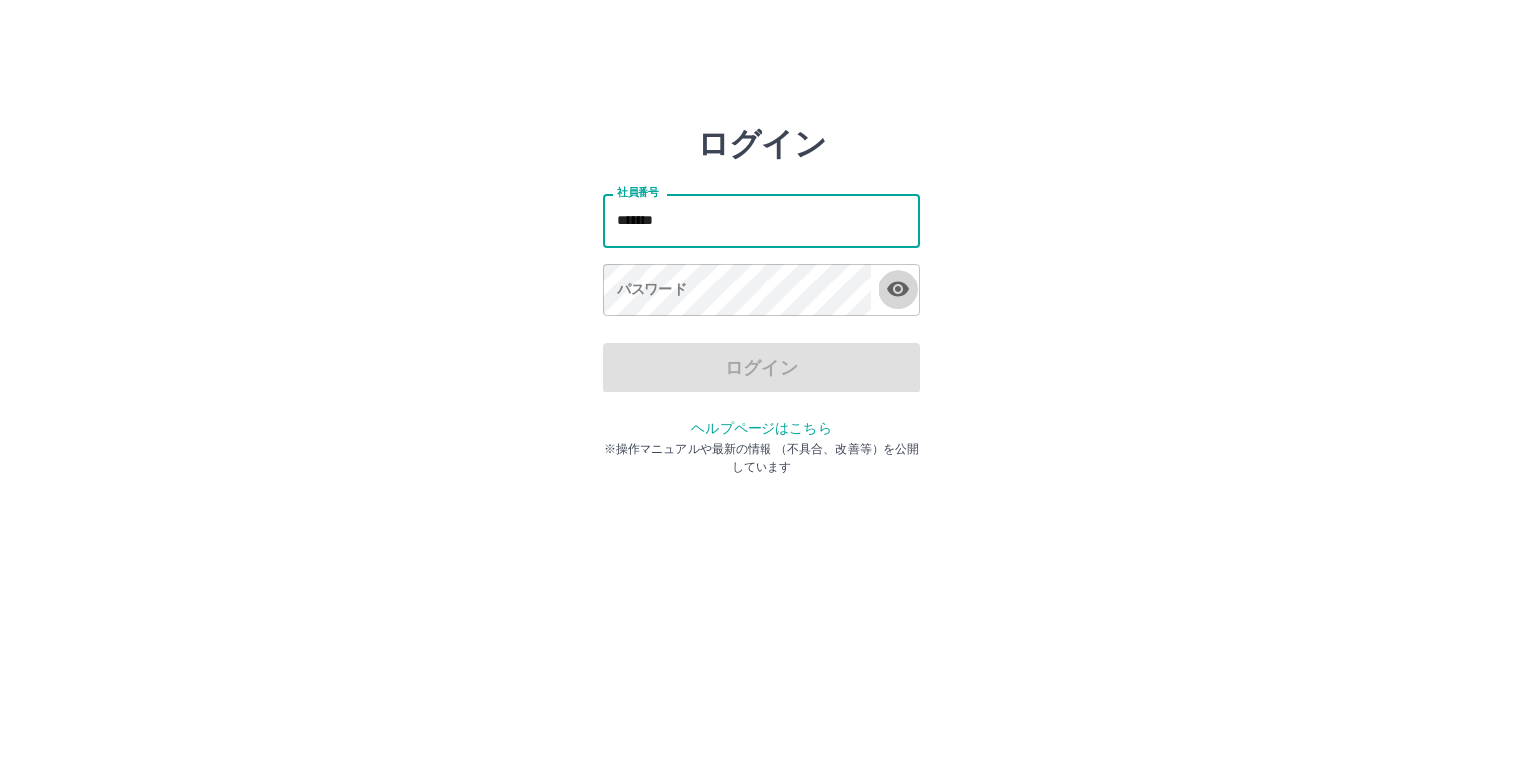 click 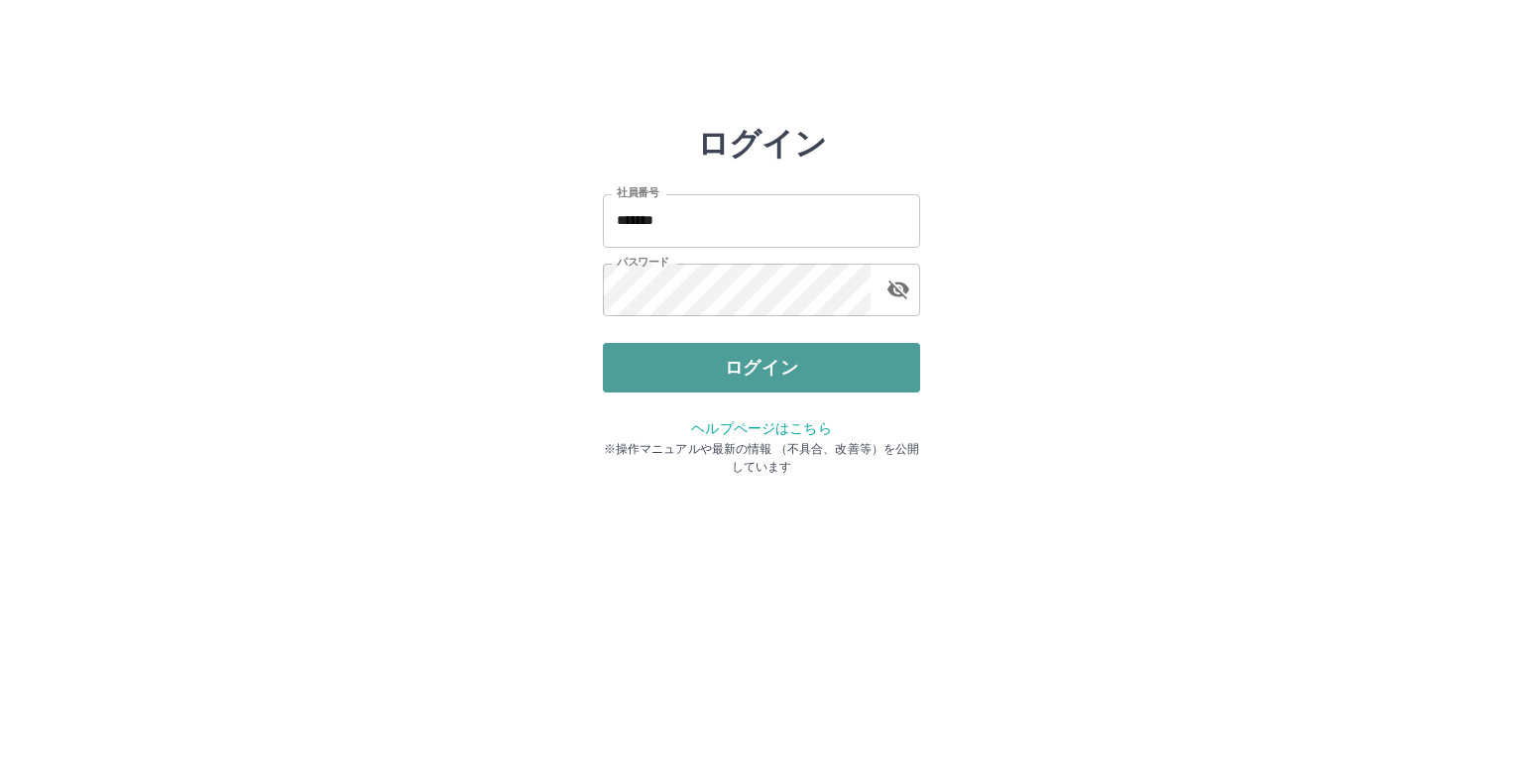 click on "ログイン" at bounding box center [762, 368] 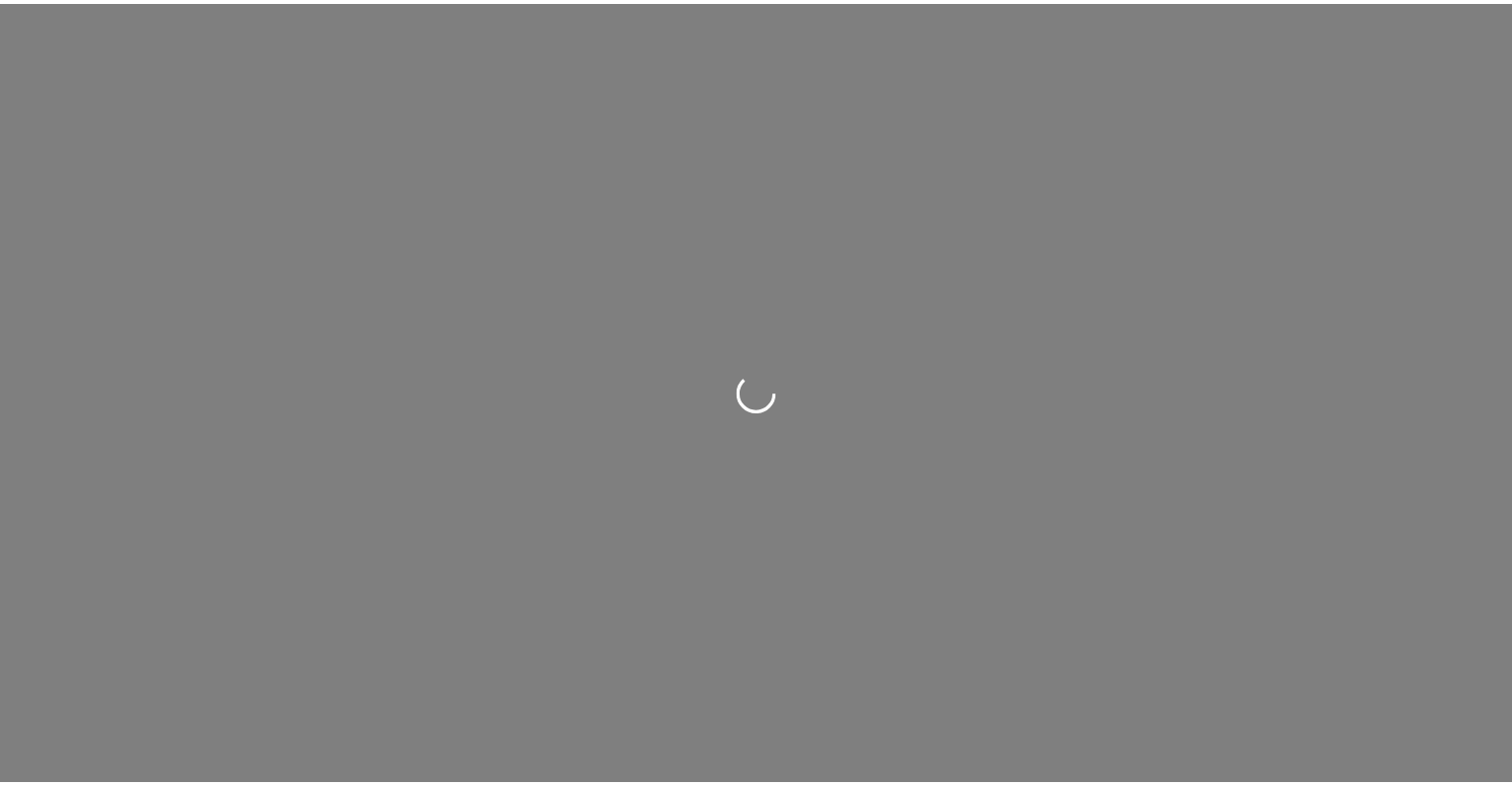 scroll, scrollTop: 0, scrollLeft: 0, axis: both 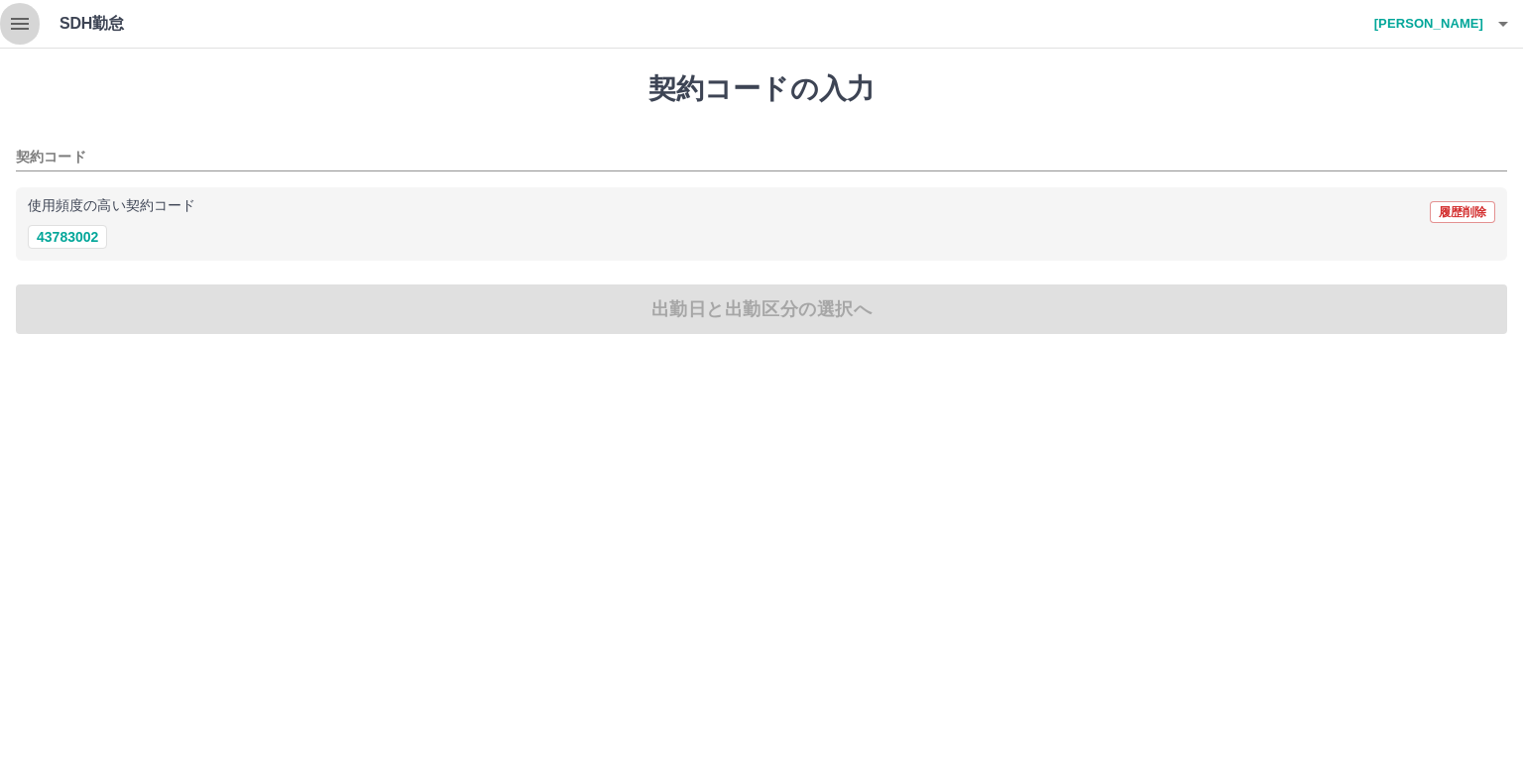click 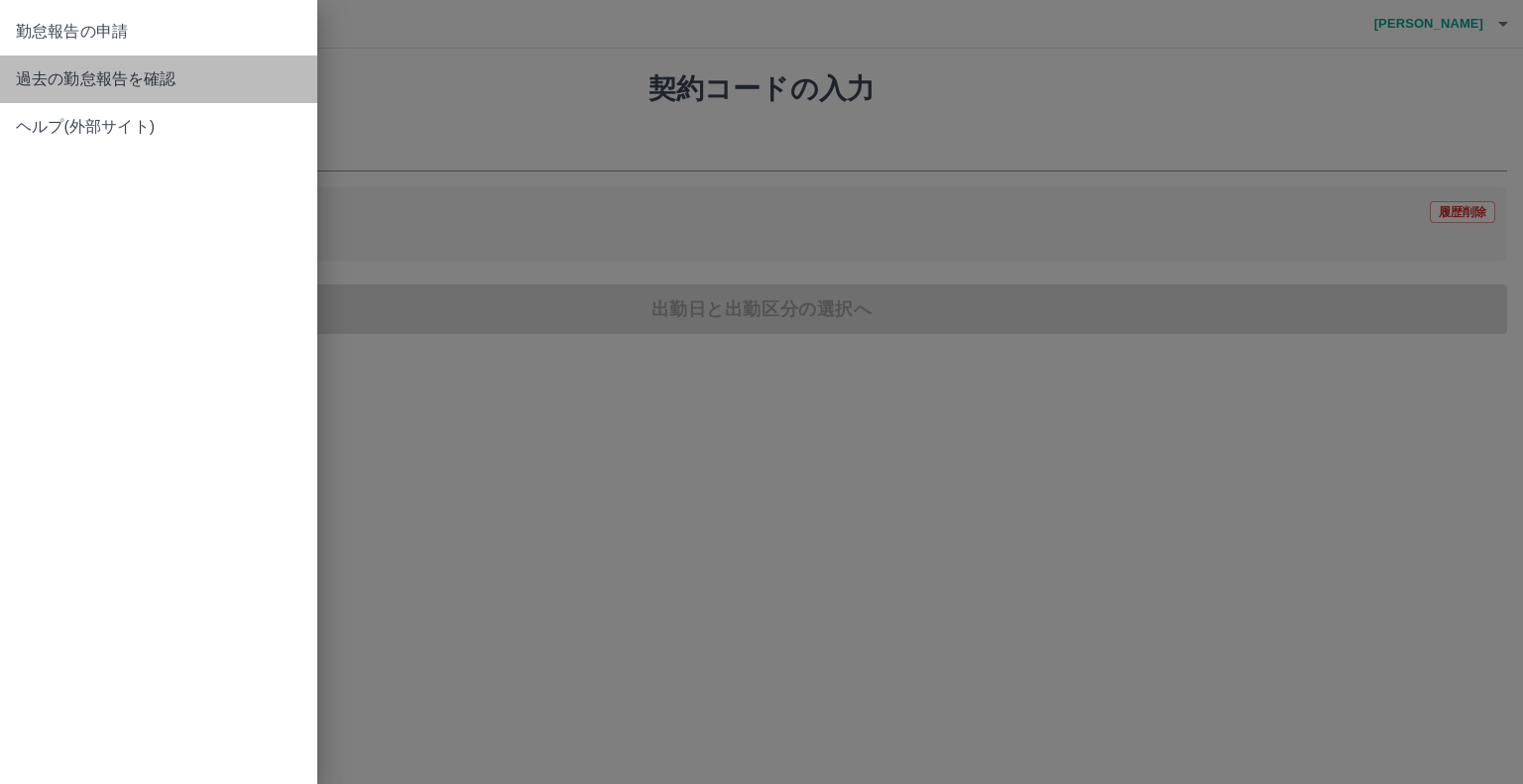 click on "過去の勤怠報告を確認" at bounding box center (159, 79) 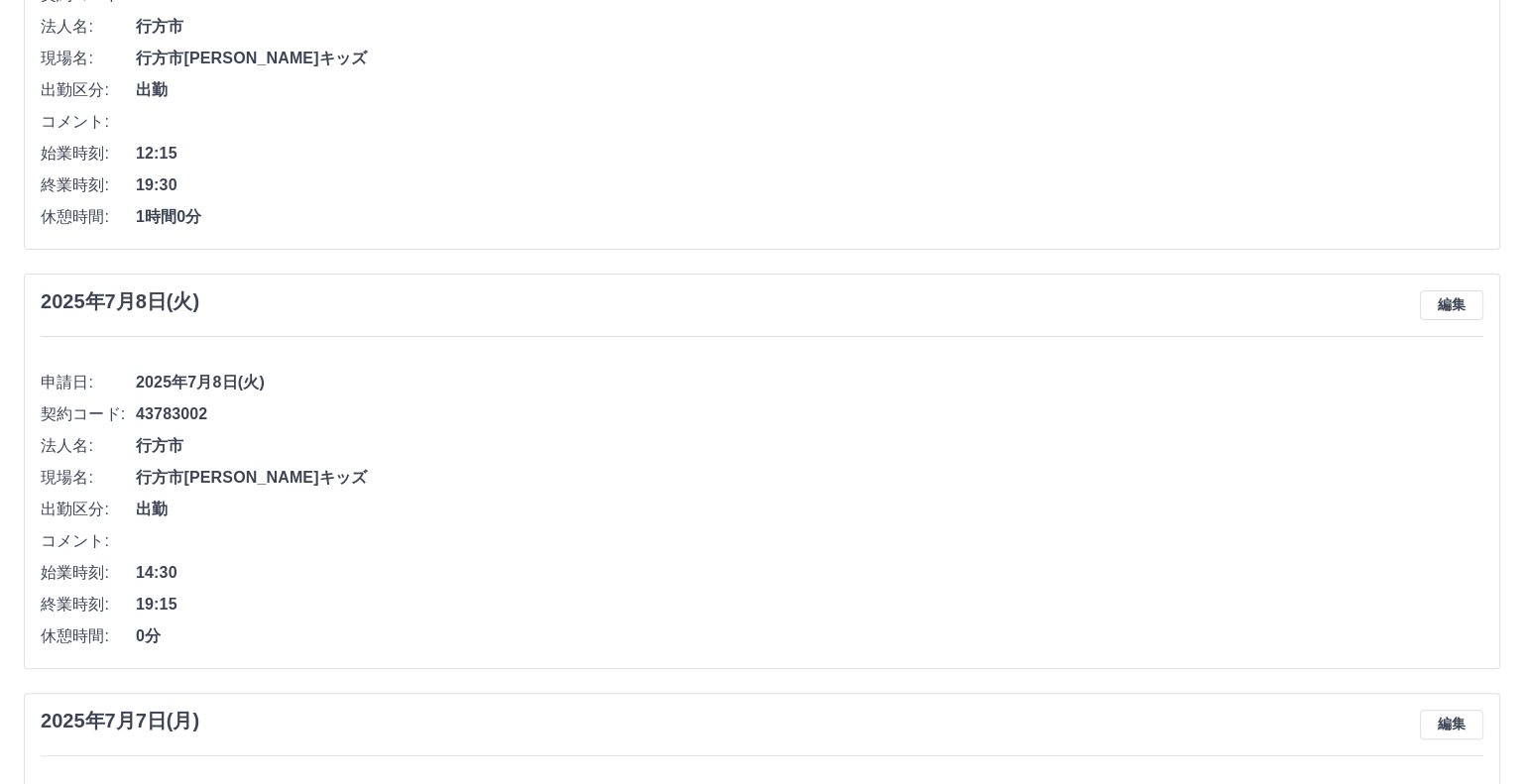 scroll, scrollTop: 0, scrollLeft: 0, axis: both 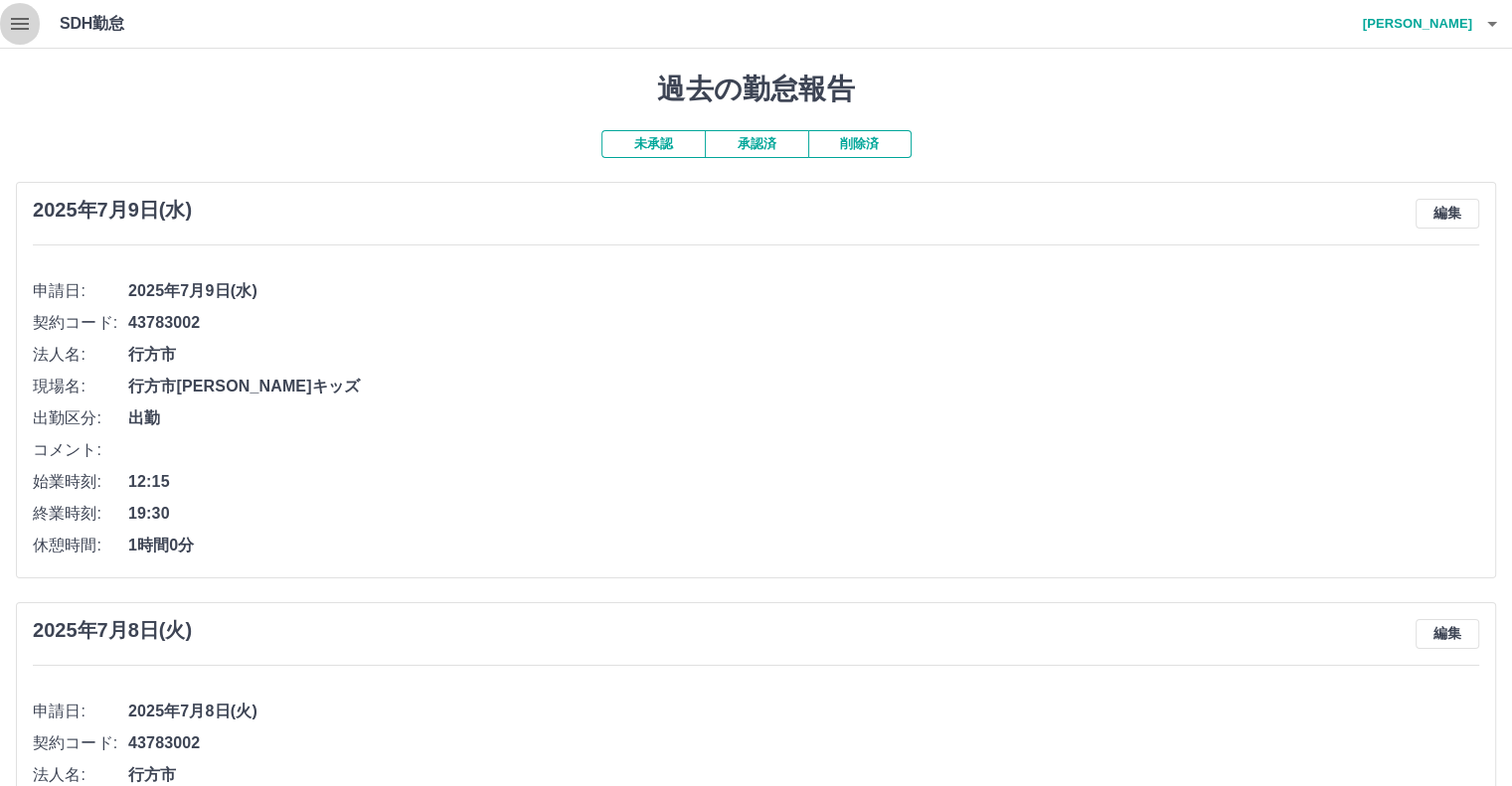 click 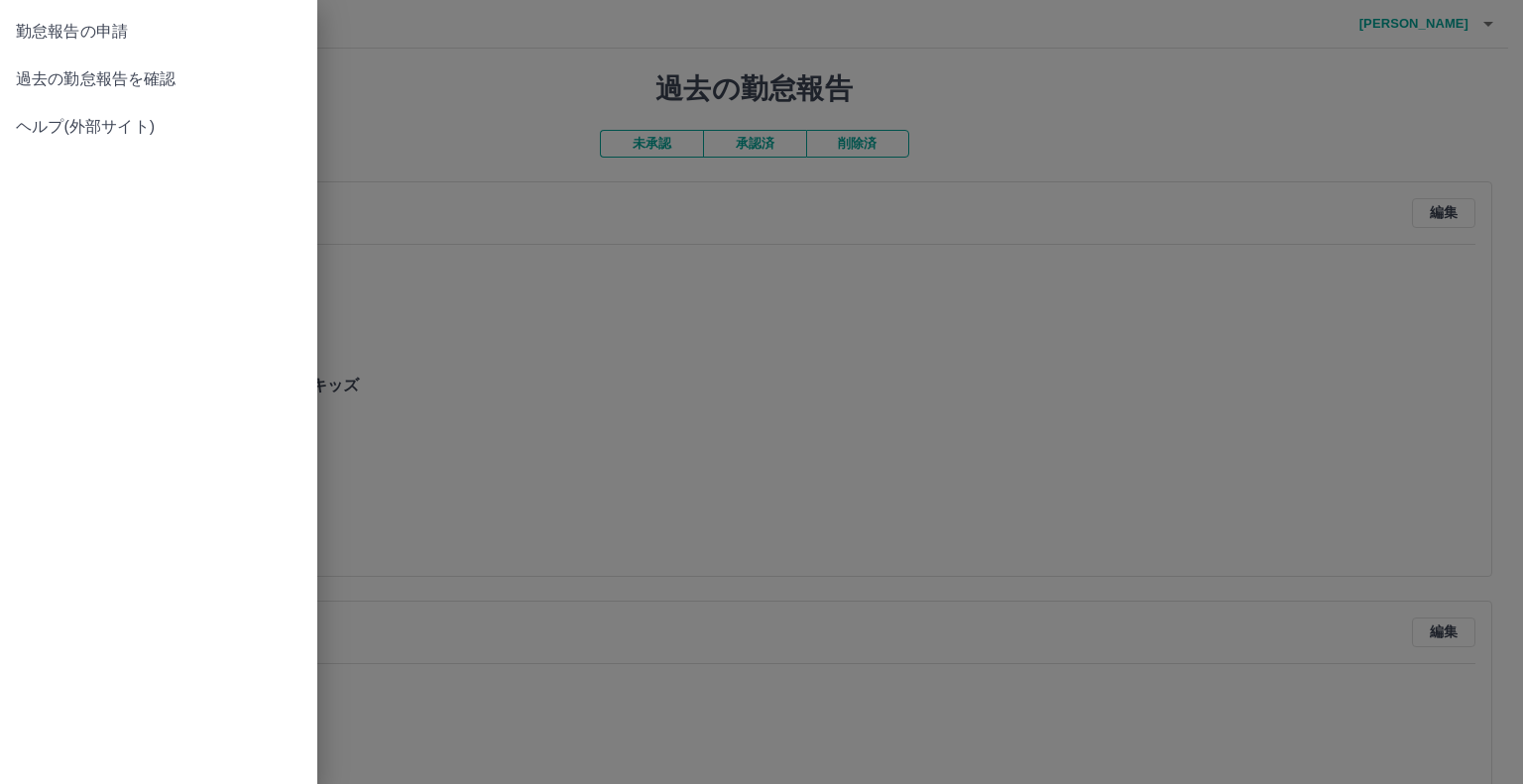 click on "勤怠報告の申請" at bounding box center (159, 32) 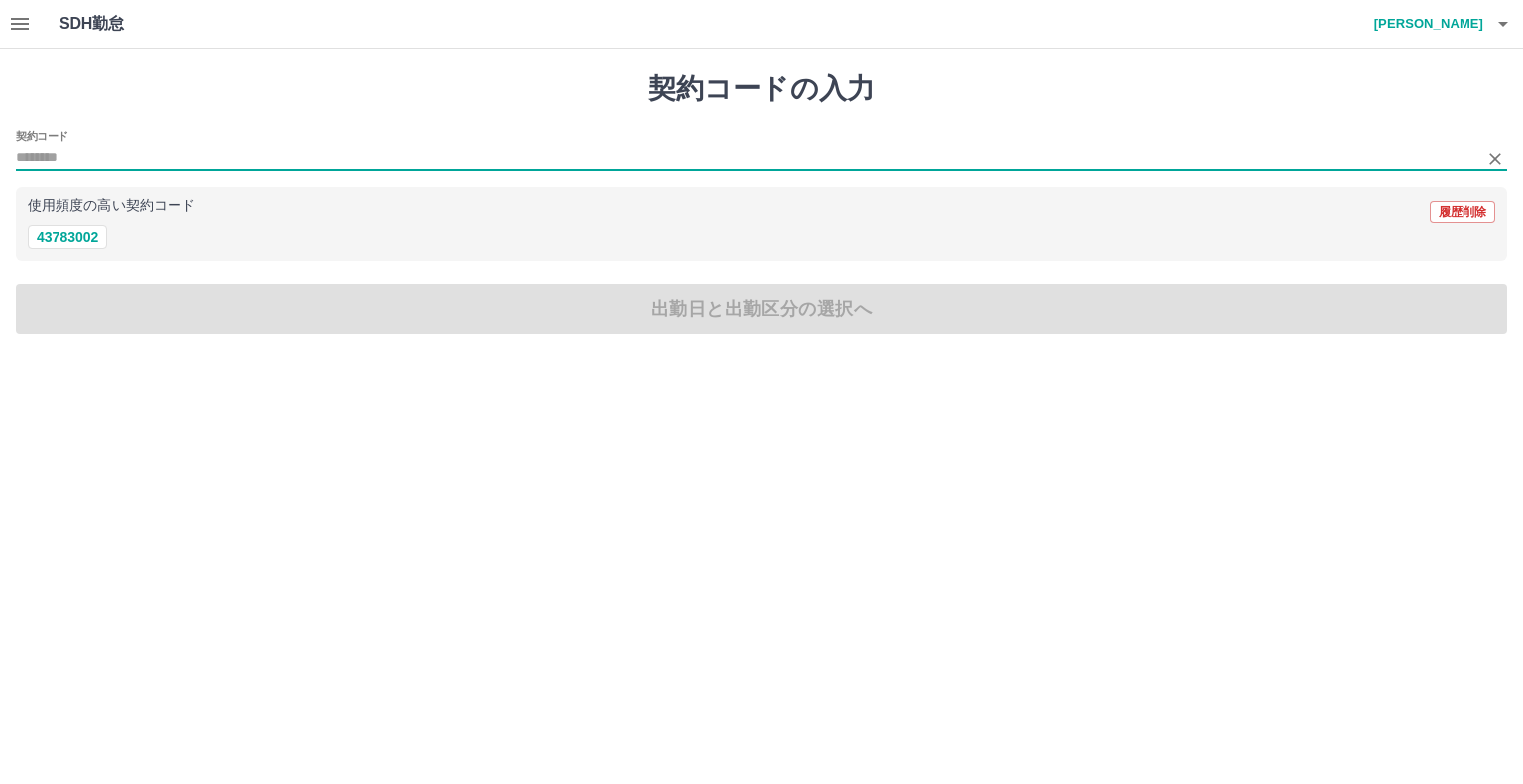 click on "契約コード" at bounding box center [747, 158] 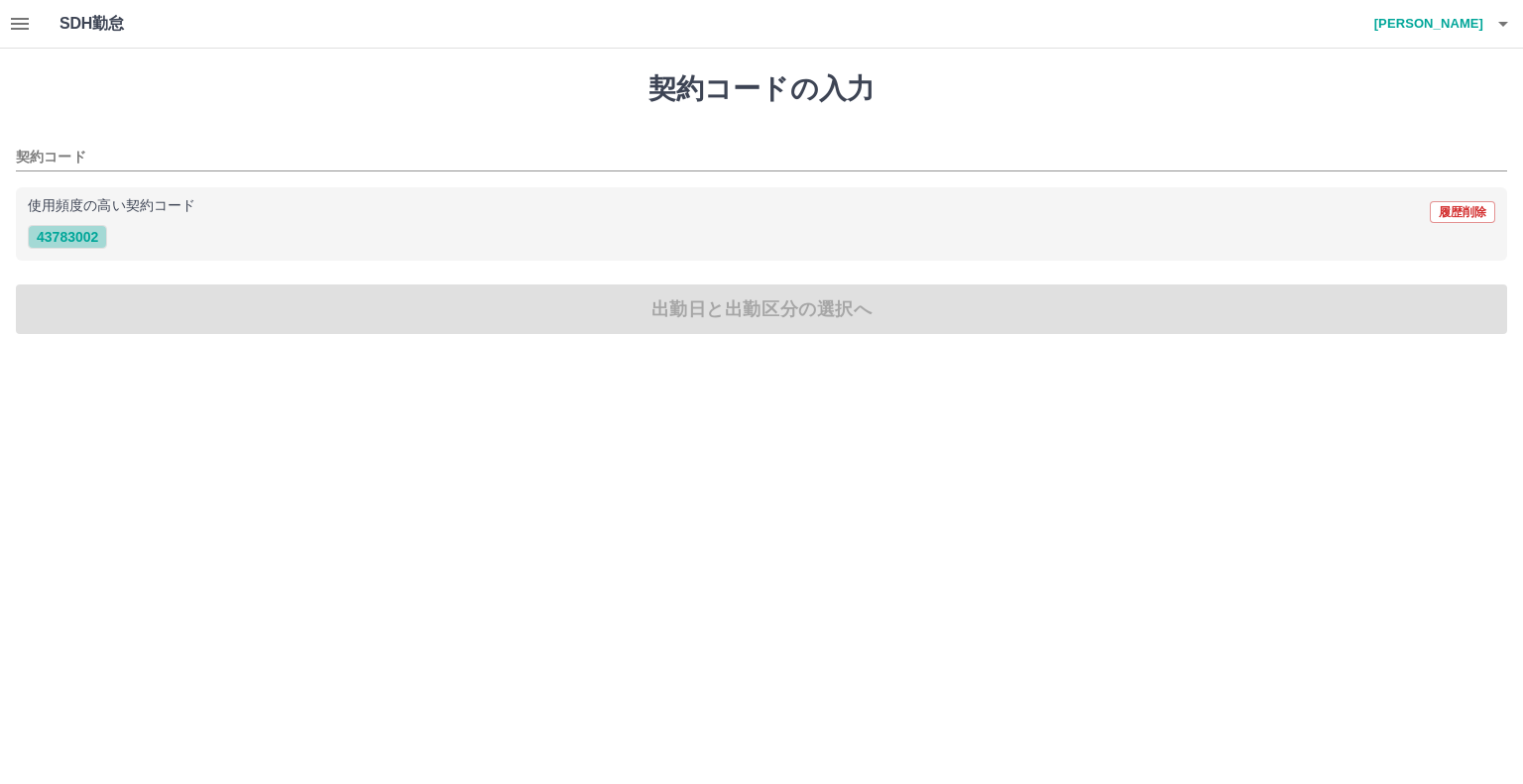 click on "43783002" at bounding box center (67, 237) 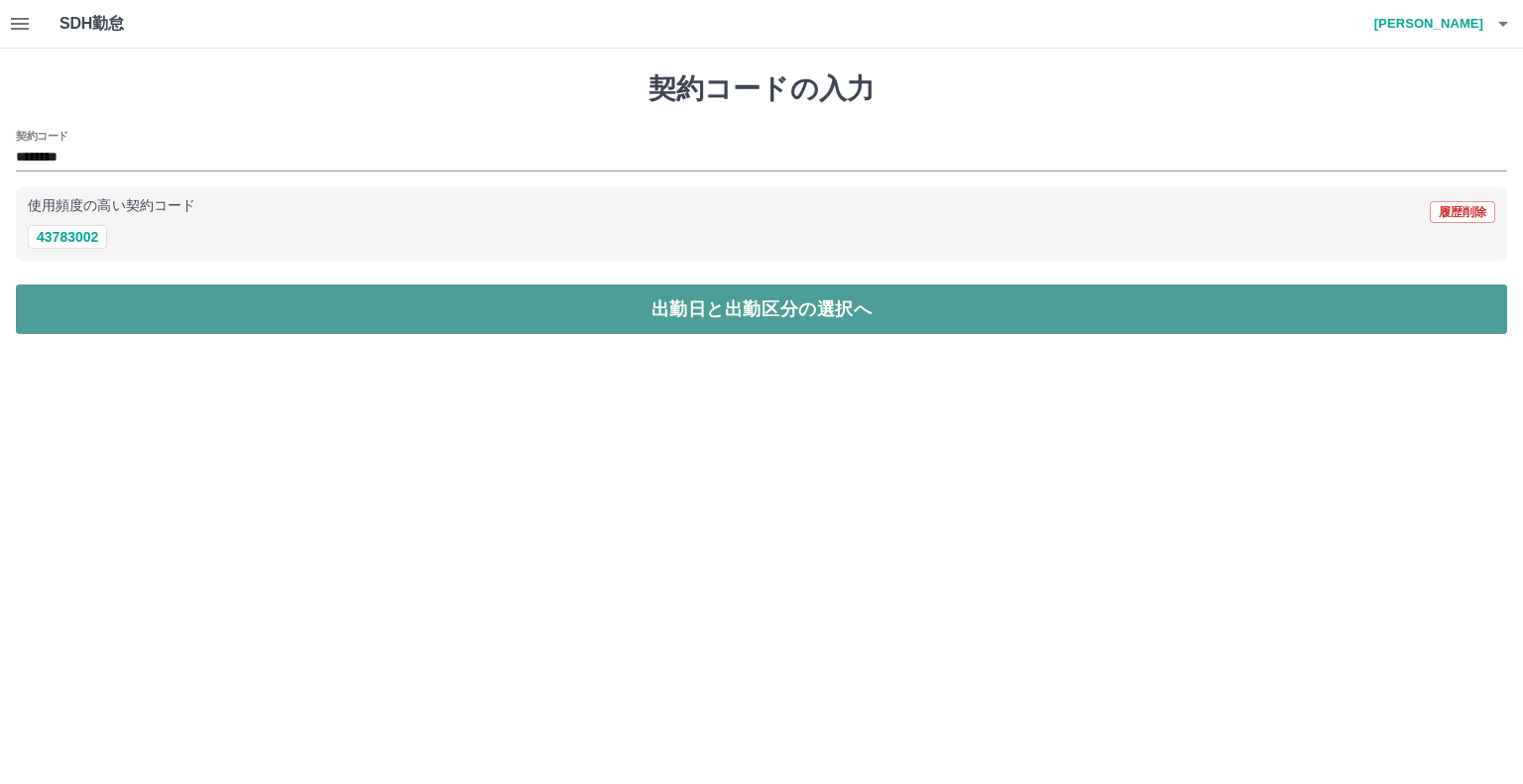 click on "出勤日と出勤区分の選択へ" at bounding box center (762, 309) 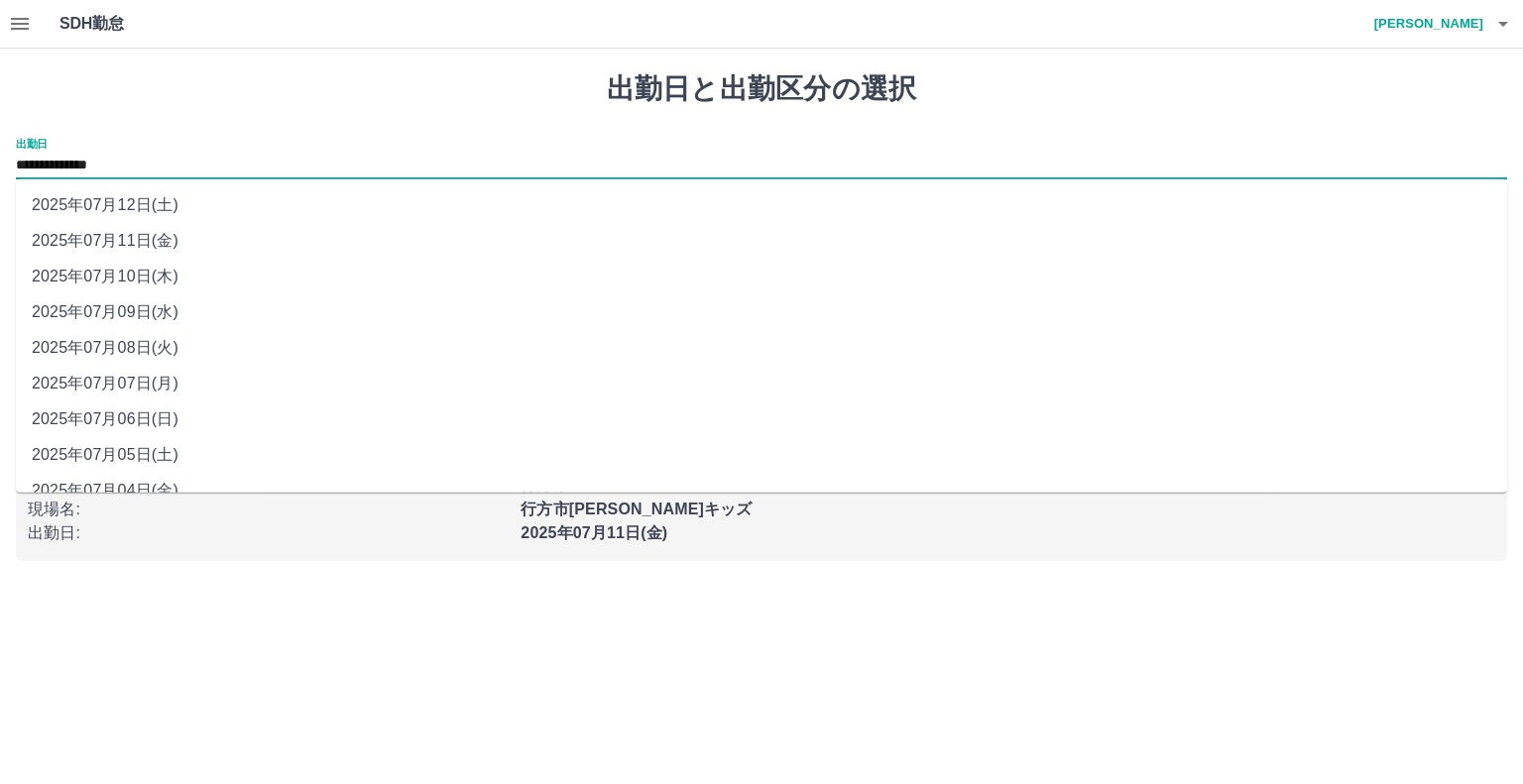 click on "**********" at bounding box center (762, 166) 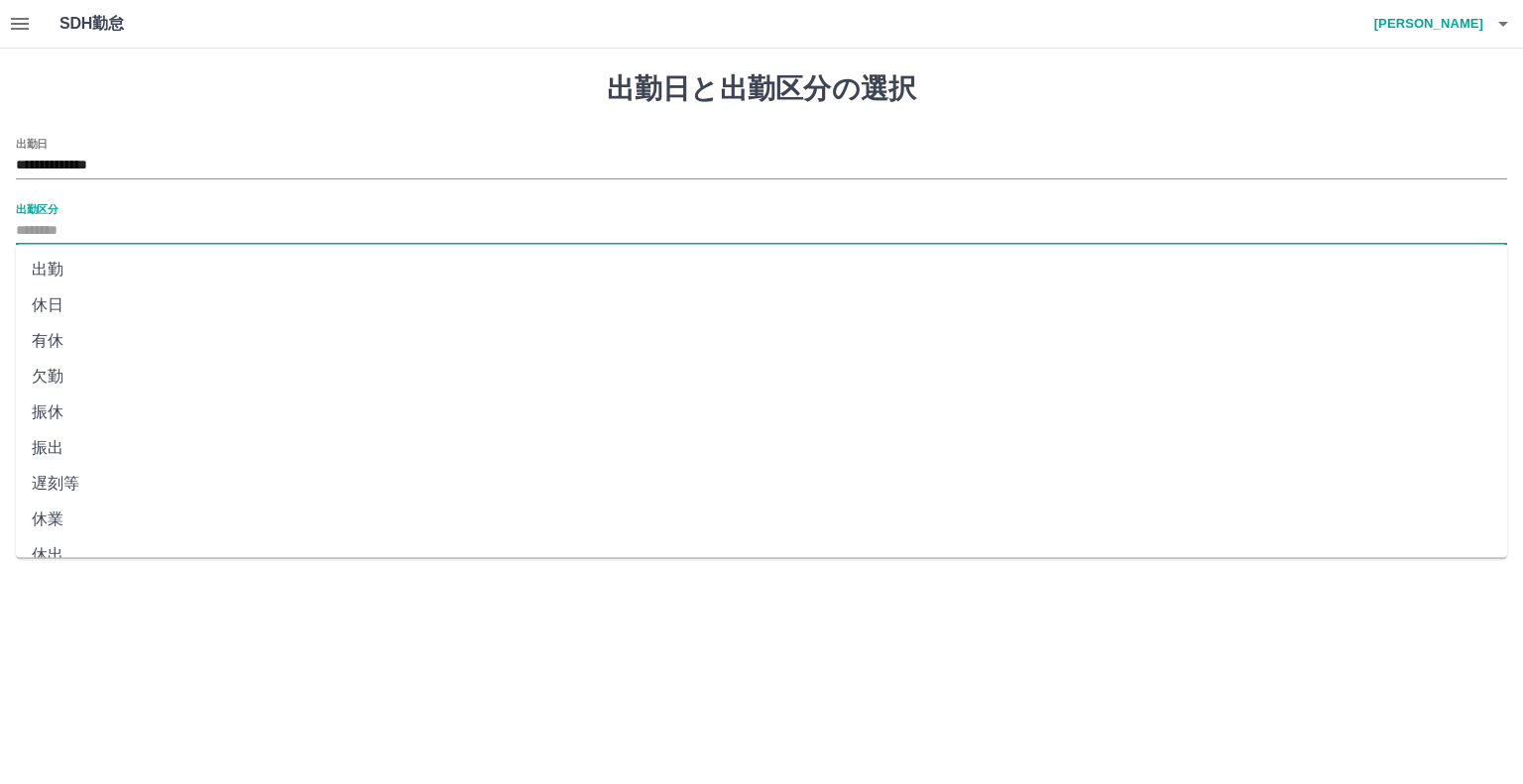 click on "出勤区分" at bounding box center (762, 231) 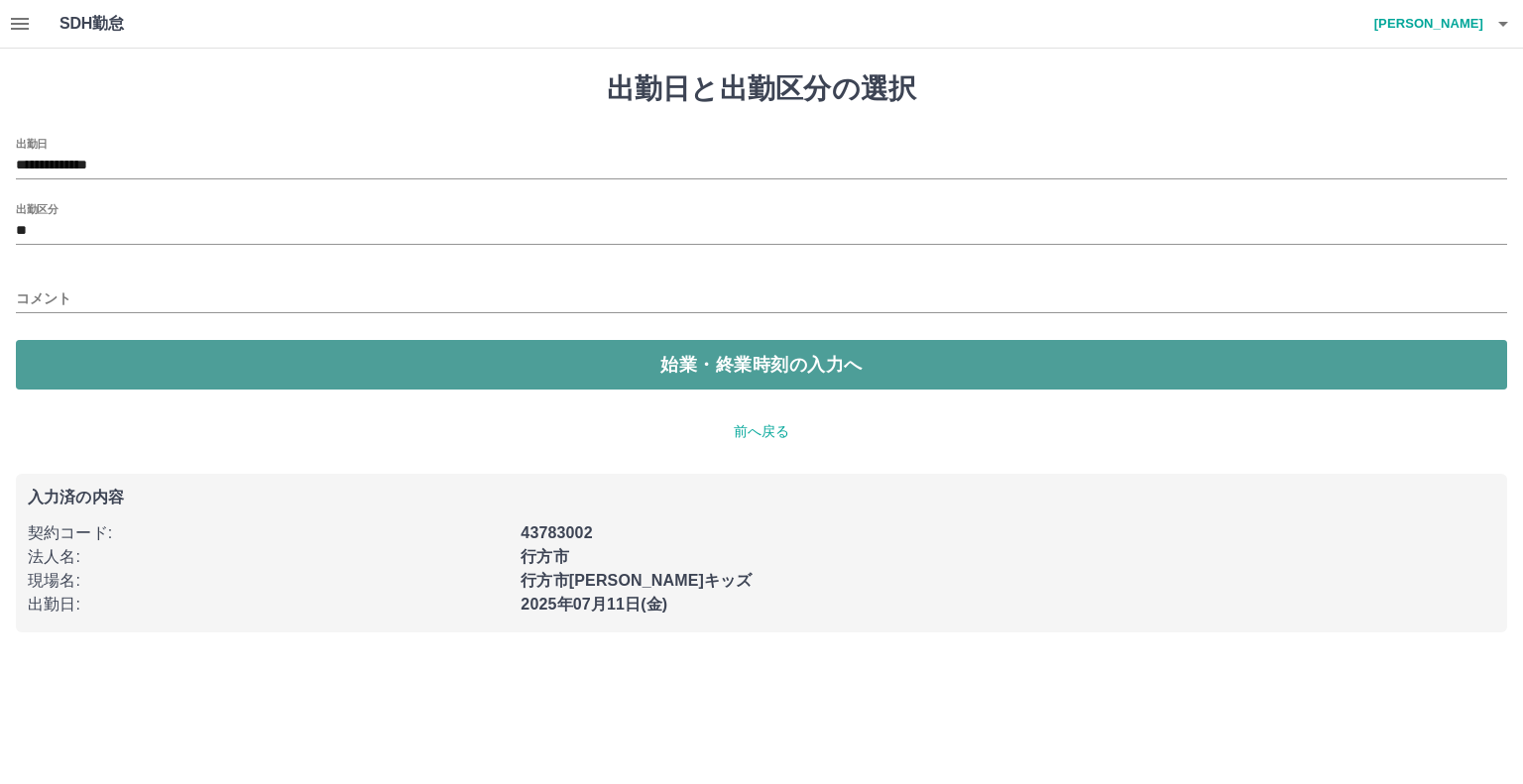 click on "始業・終業時刻の入力へ" at bounding box center [762, 365] 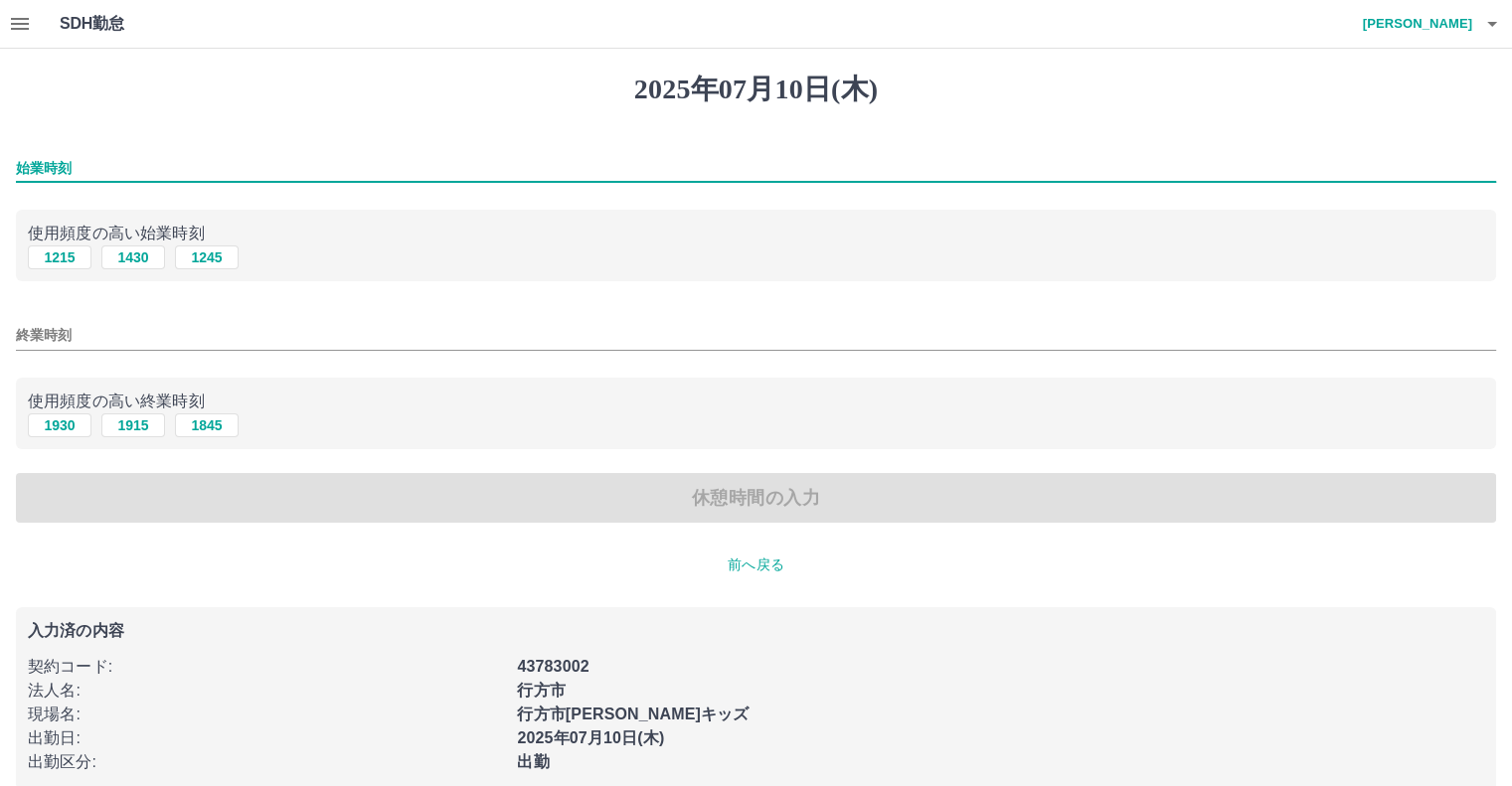 click on "始業時刻" at bounding box center [756, 168] 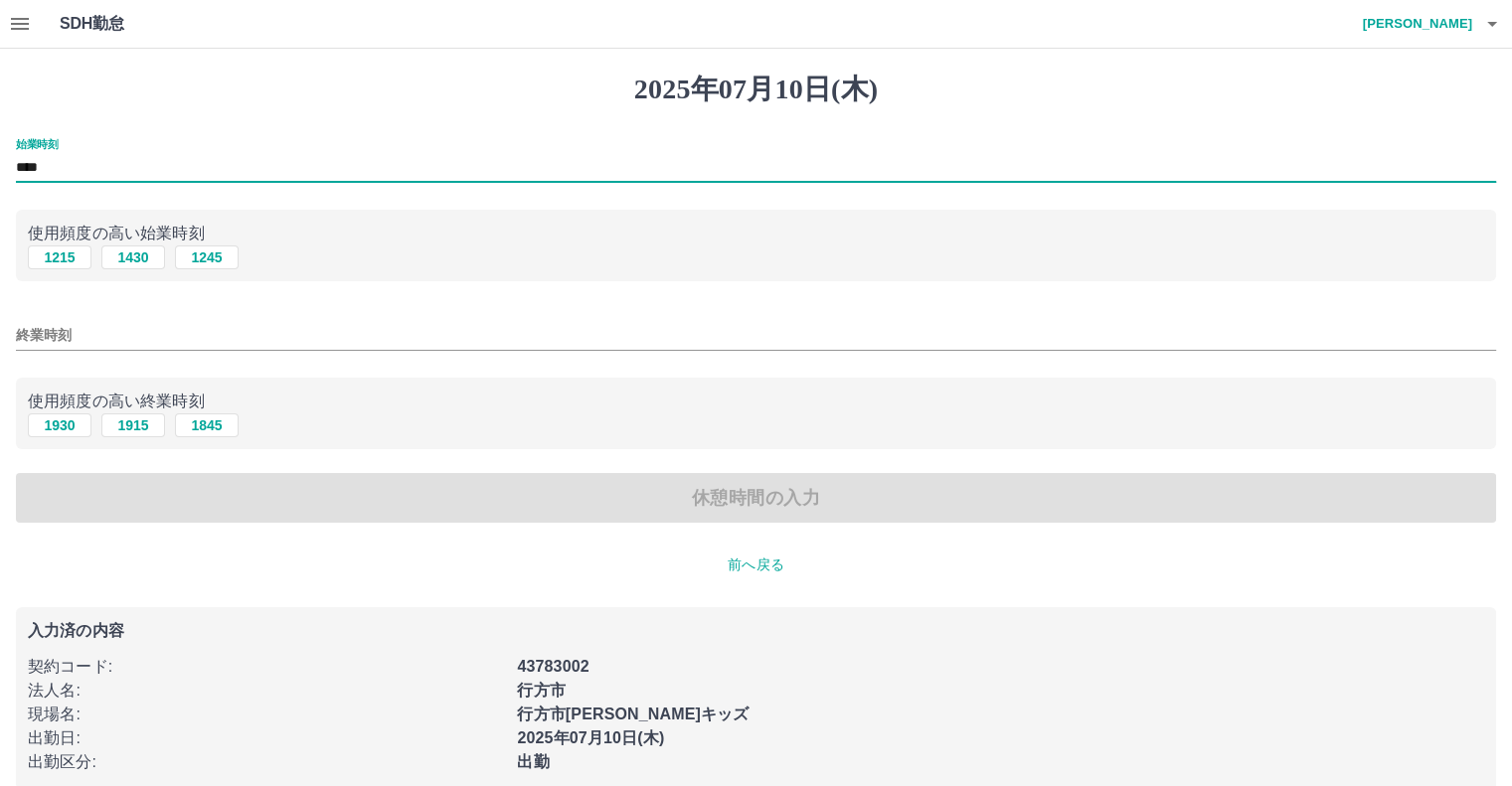 click on "終業時刻" at bounding box center (756, 335) 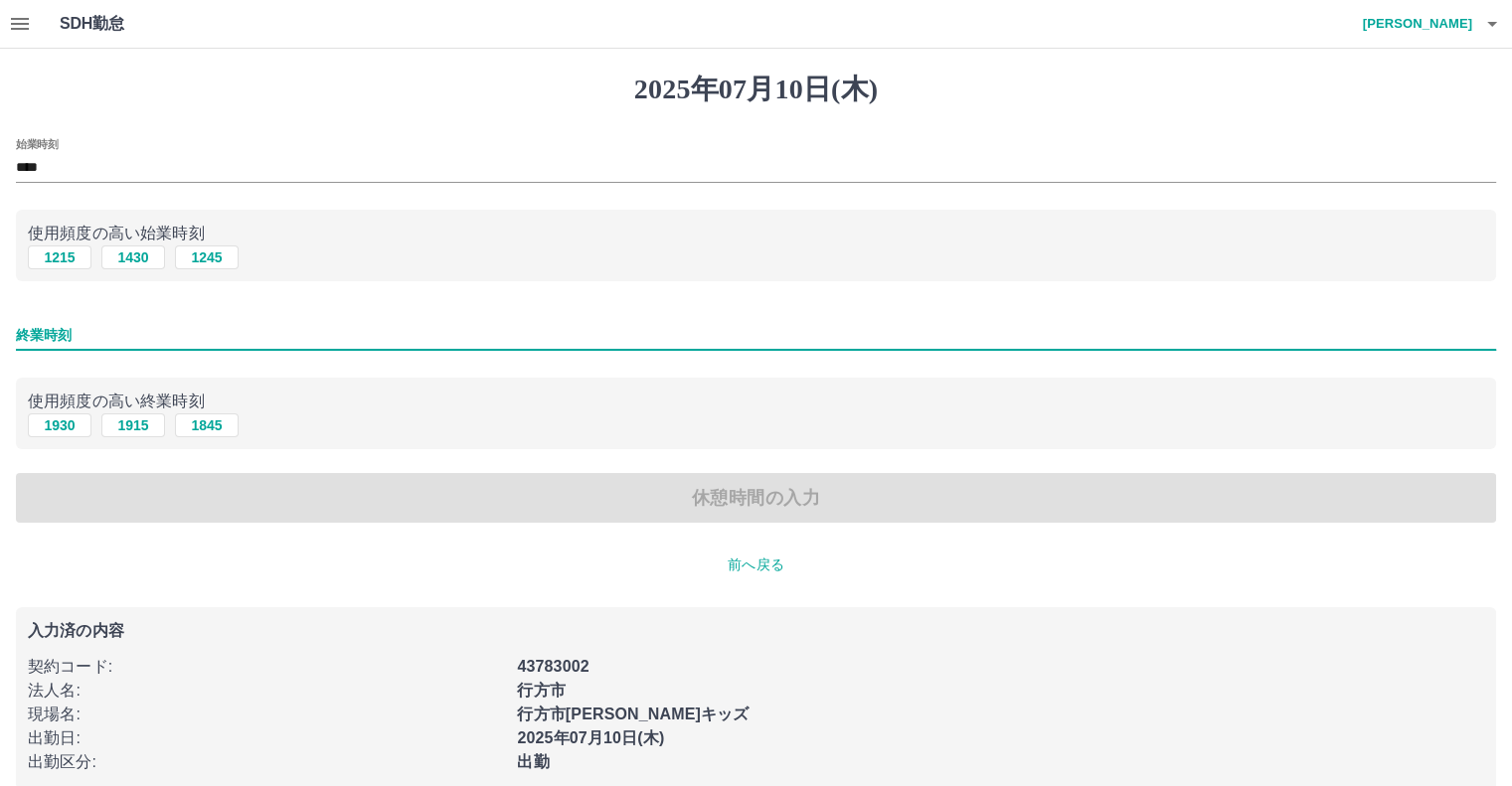 type on "****" 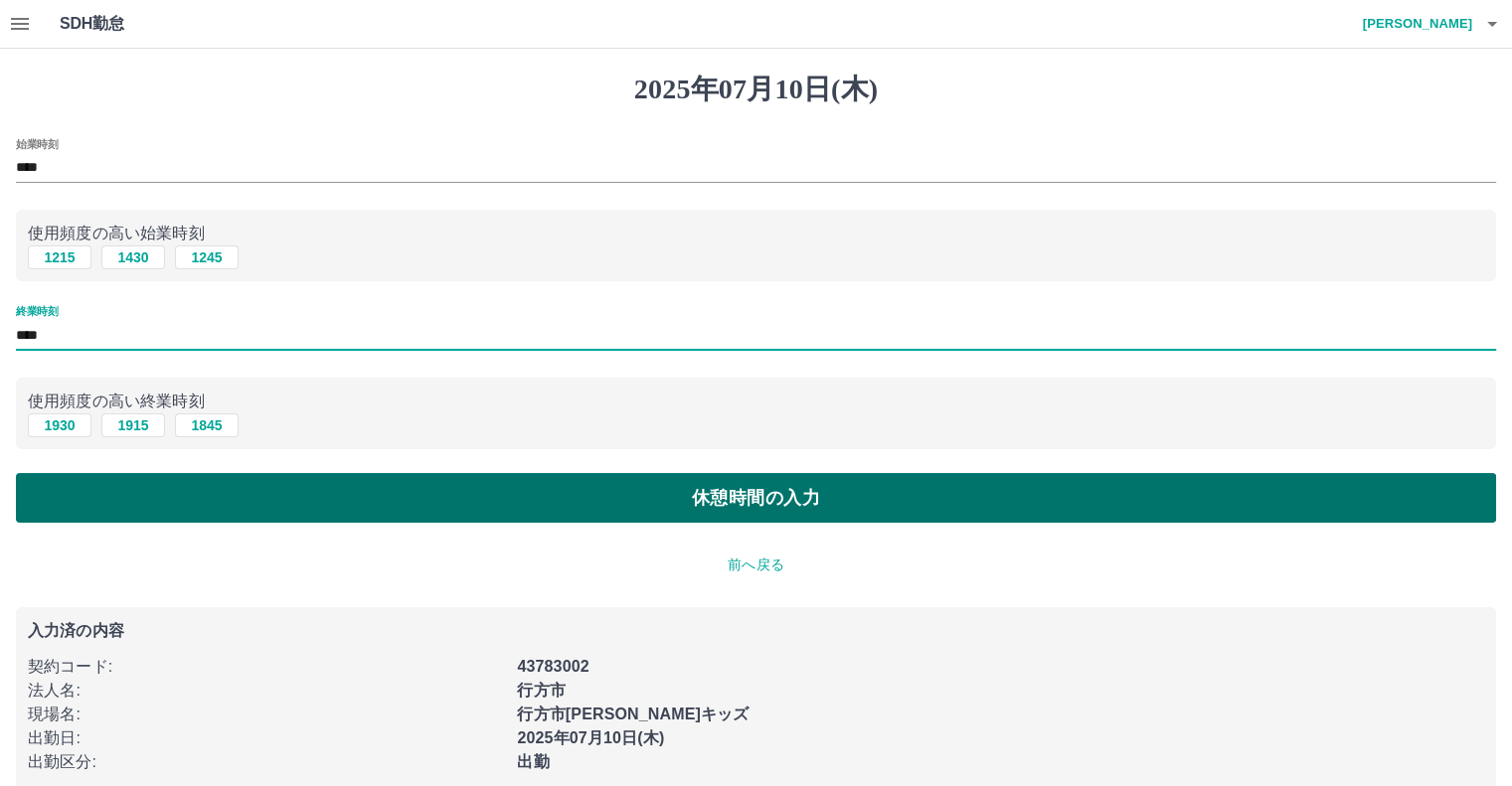 click on "休憩時間の入力" at bounding box center (756, 498) 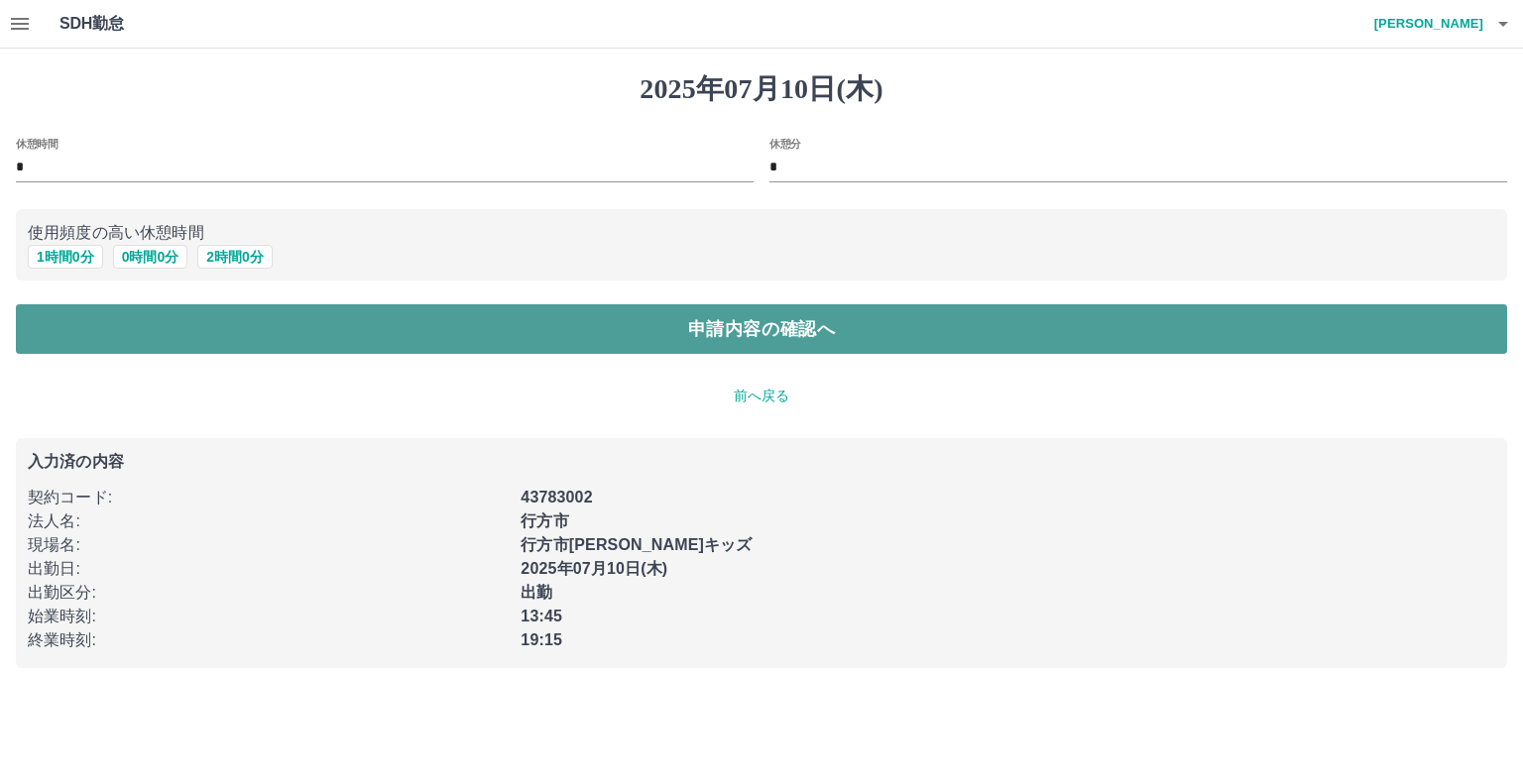 click on "申請内容の確認へ" at bounding box center (762, 329) 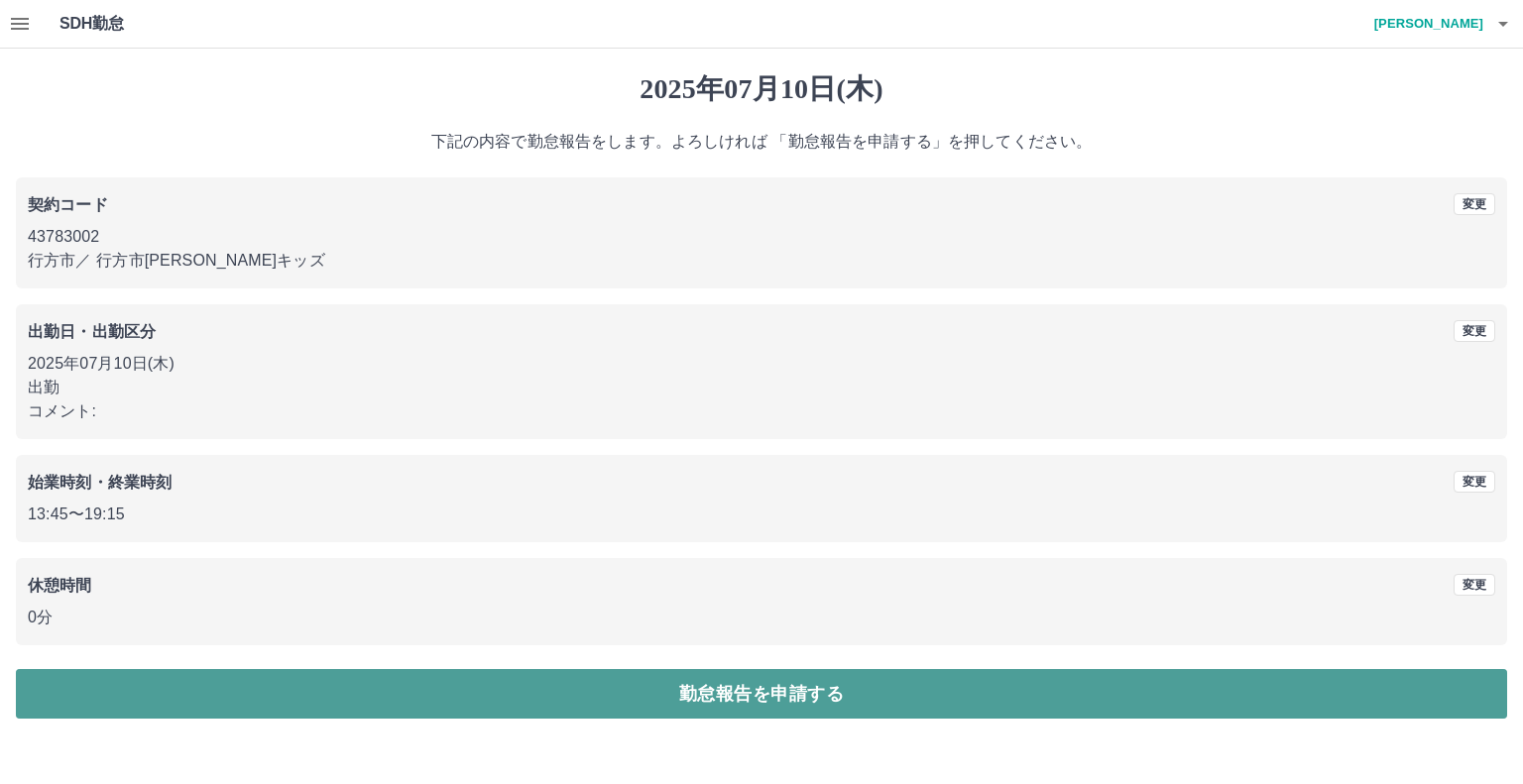 click on "勤怠報告を申請する" at bounding box center (762, 694) 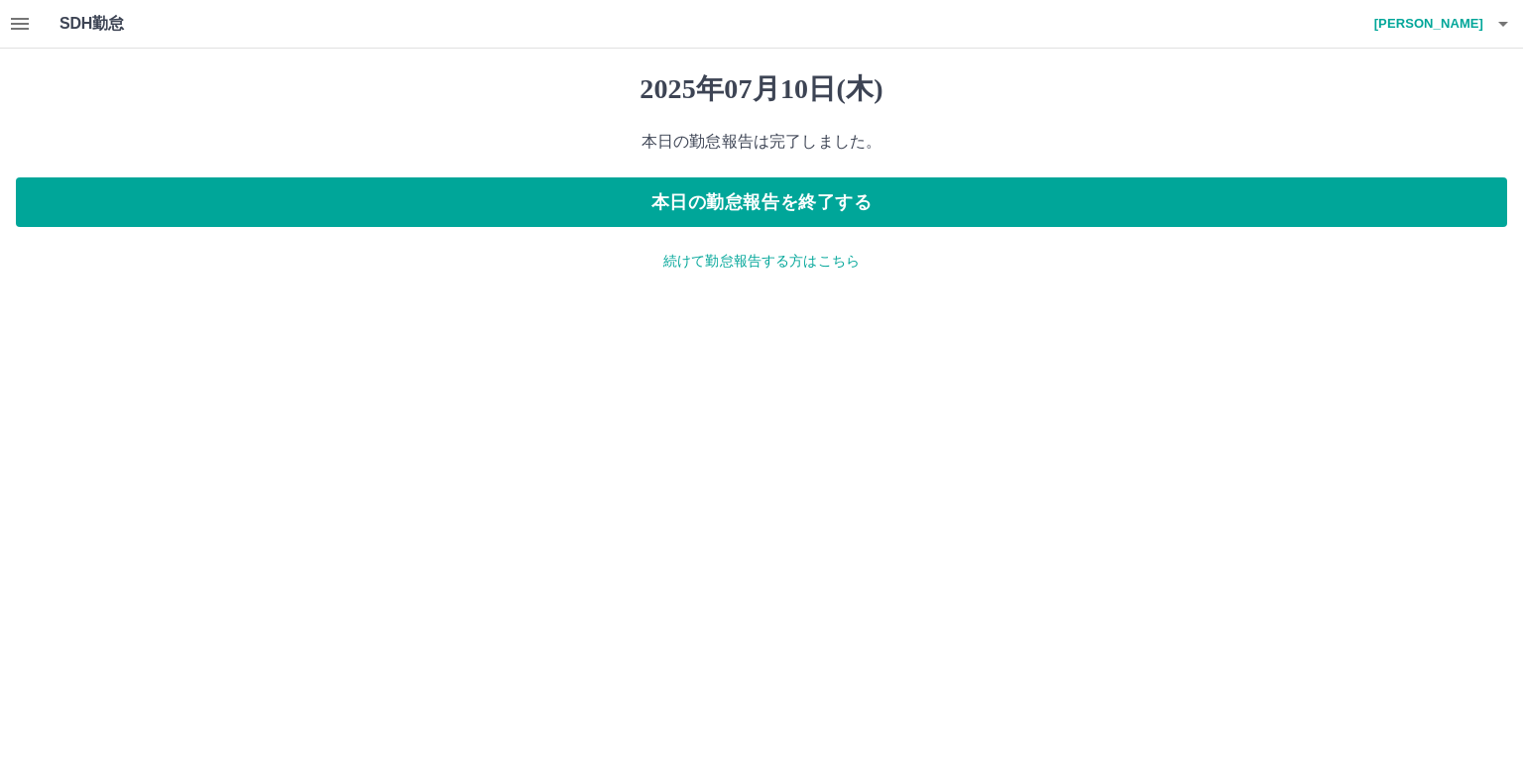 drag, startPoint x: 282, startPoint y: 267, endPoint x: 422, endPoint y: 379, distance: 179.28748 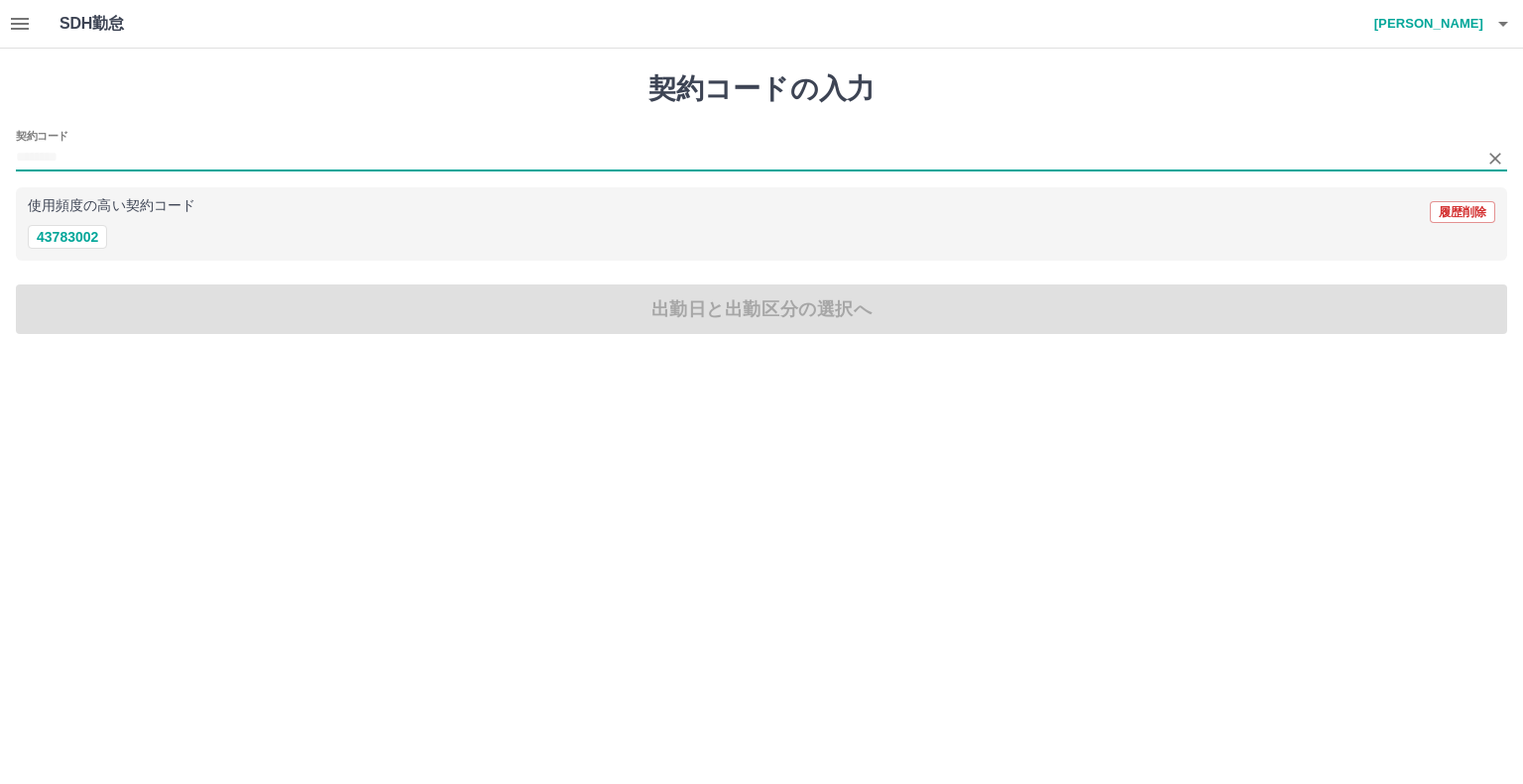 click on "契約コード" at bounding box center [747, 158] 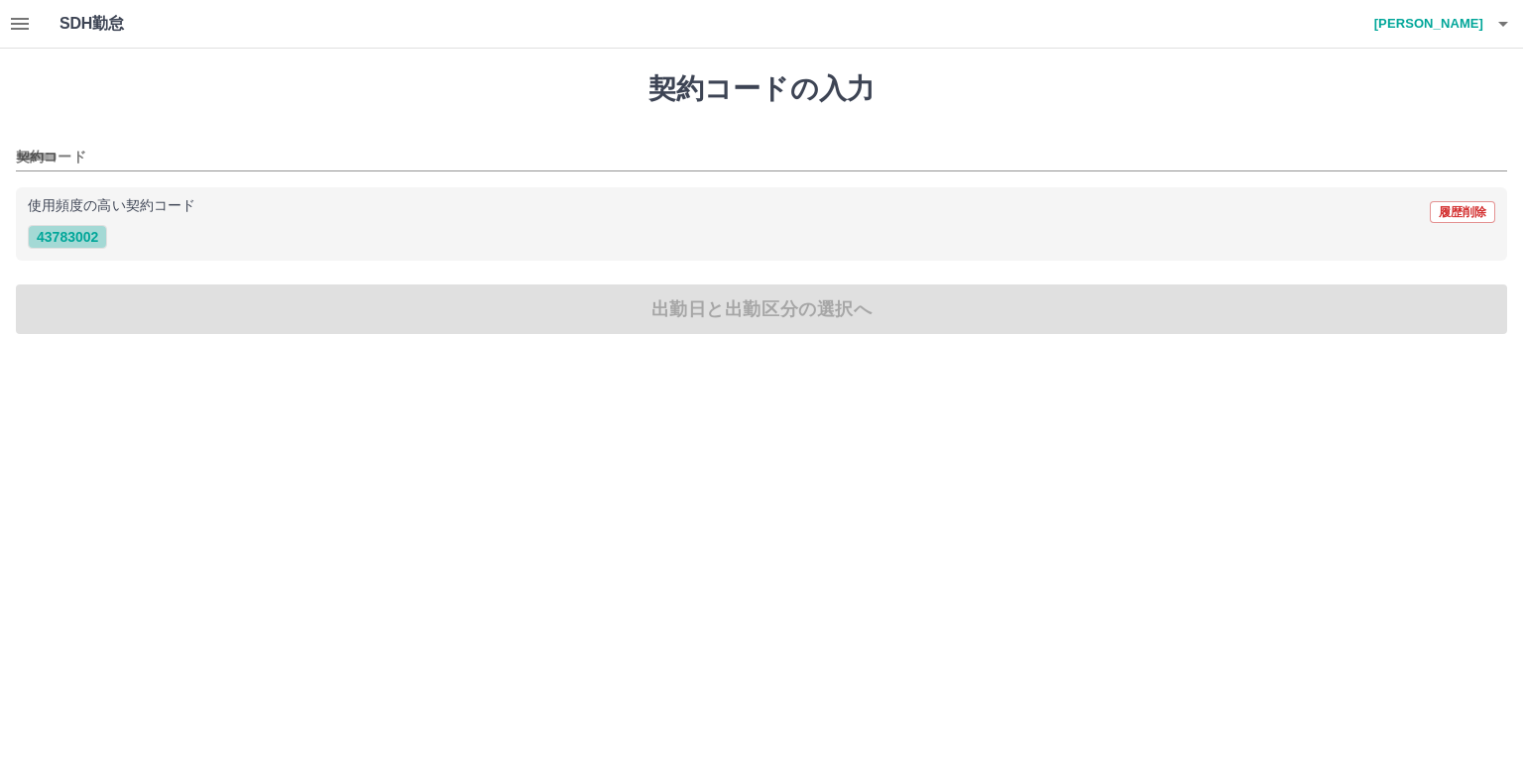 click on "43783002" at bounding box center (67, 237) 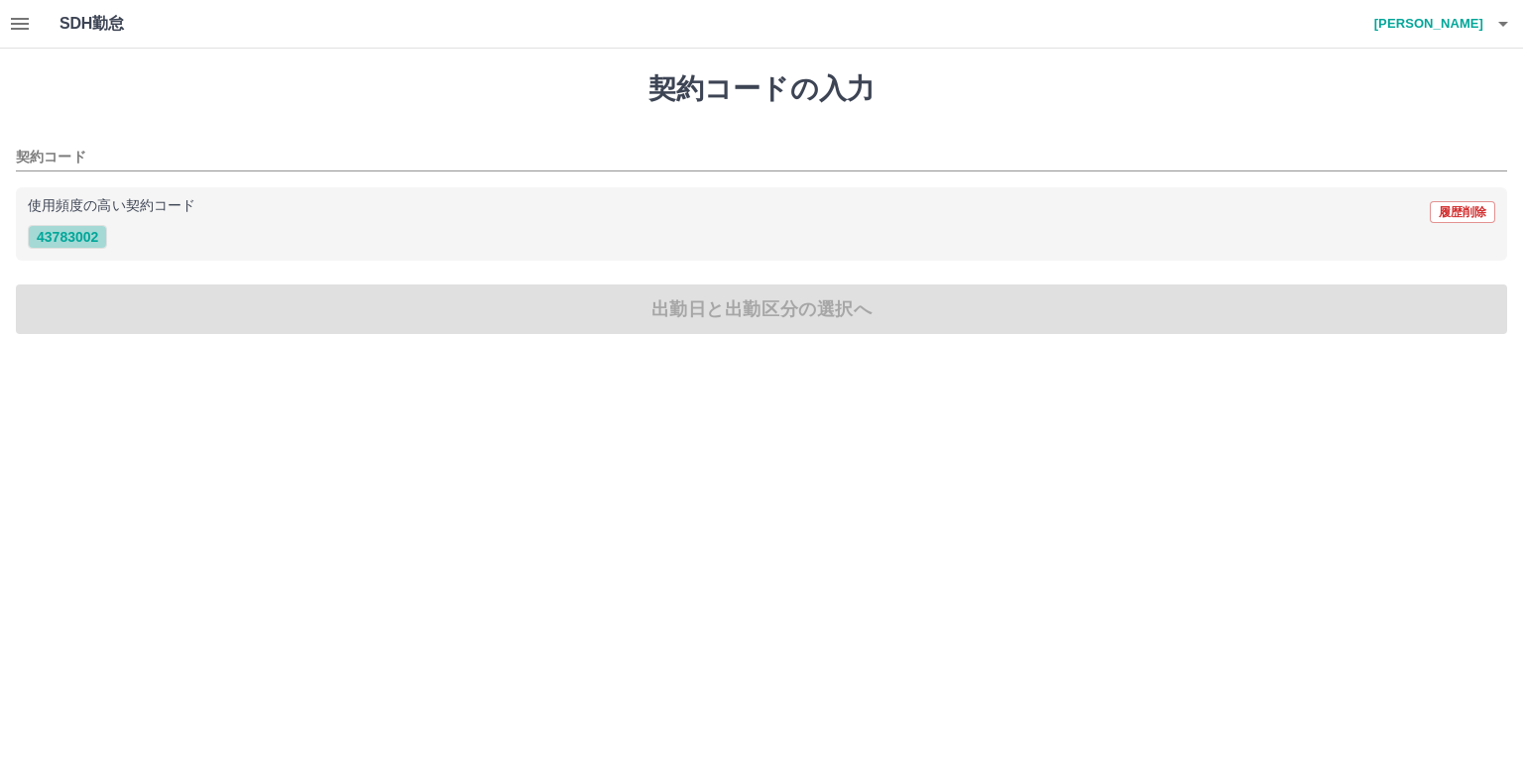 type on "********" 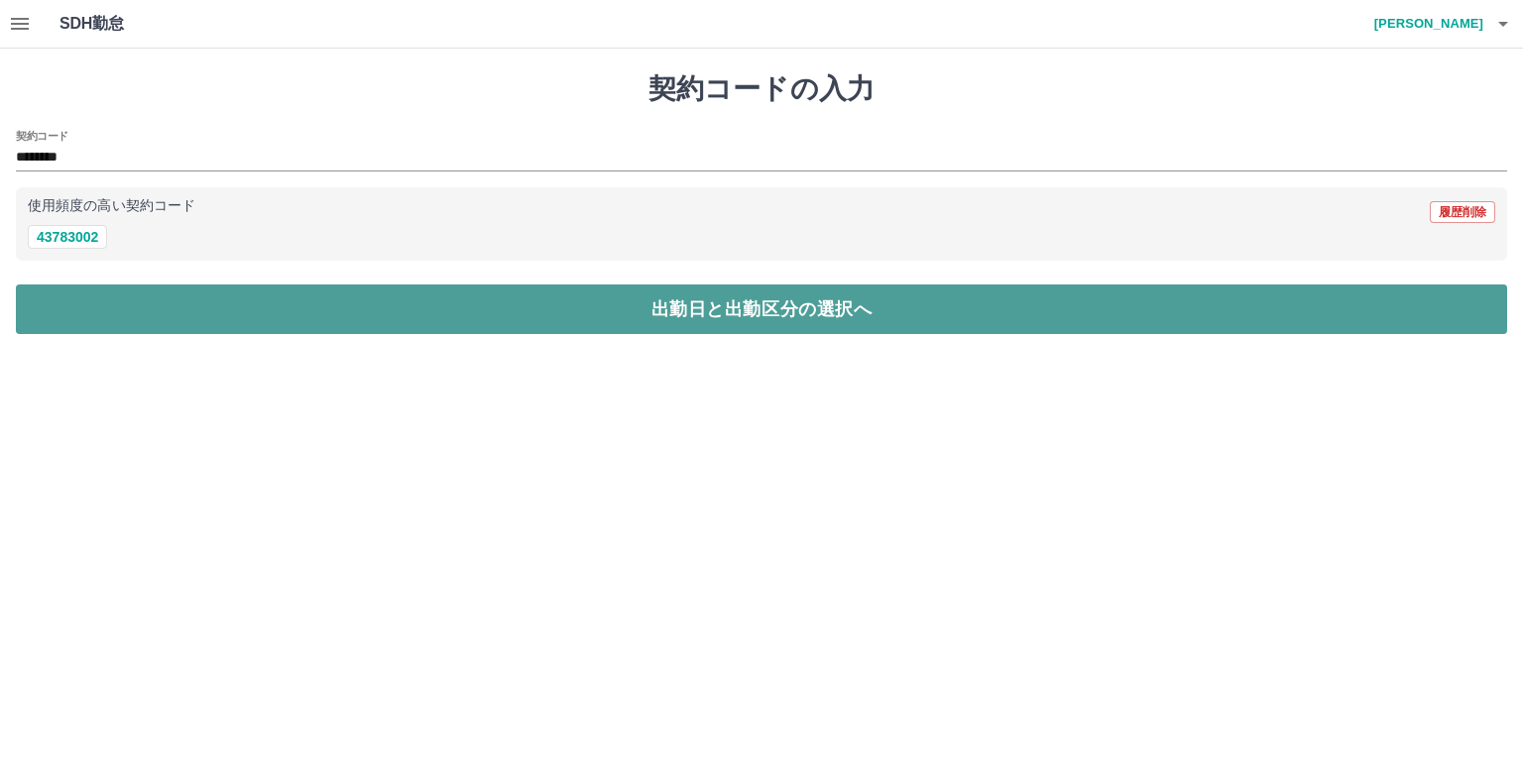 click on "出勤日と出勤区分の選択へ" at bounding box center [762, 309] 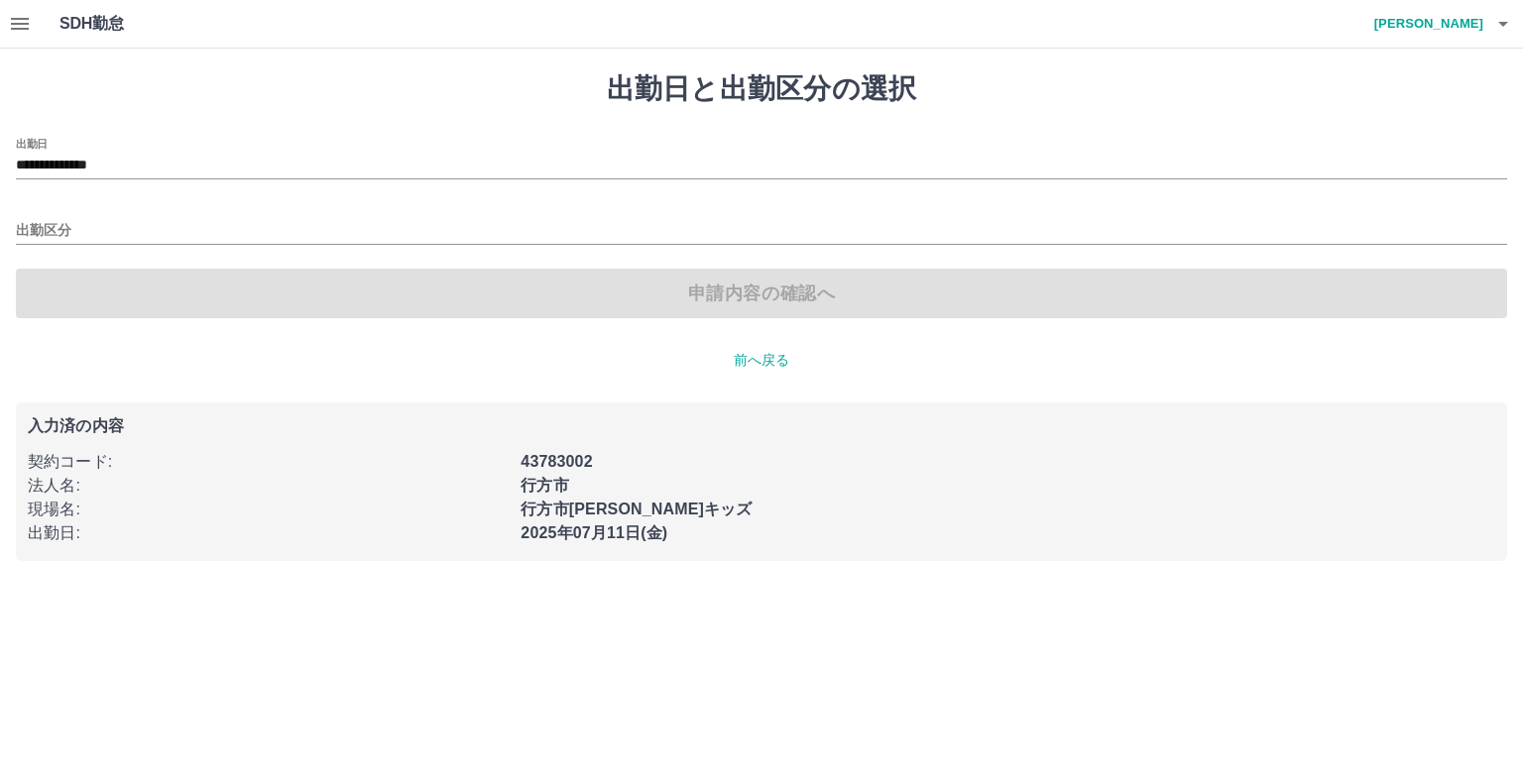 click on "**********" at bounding box center [762, 159] 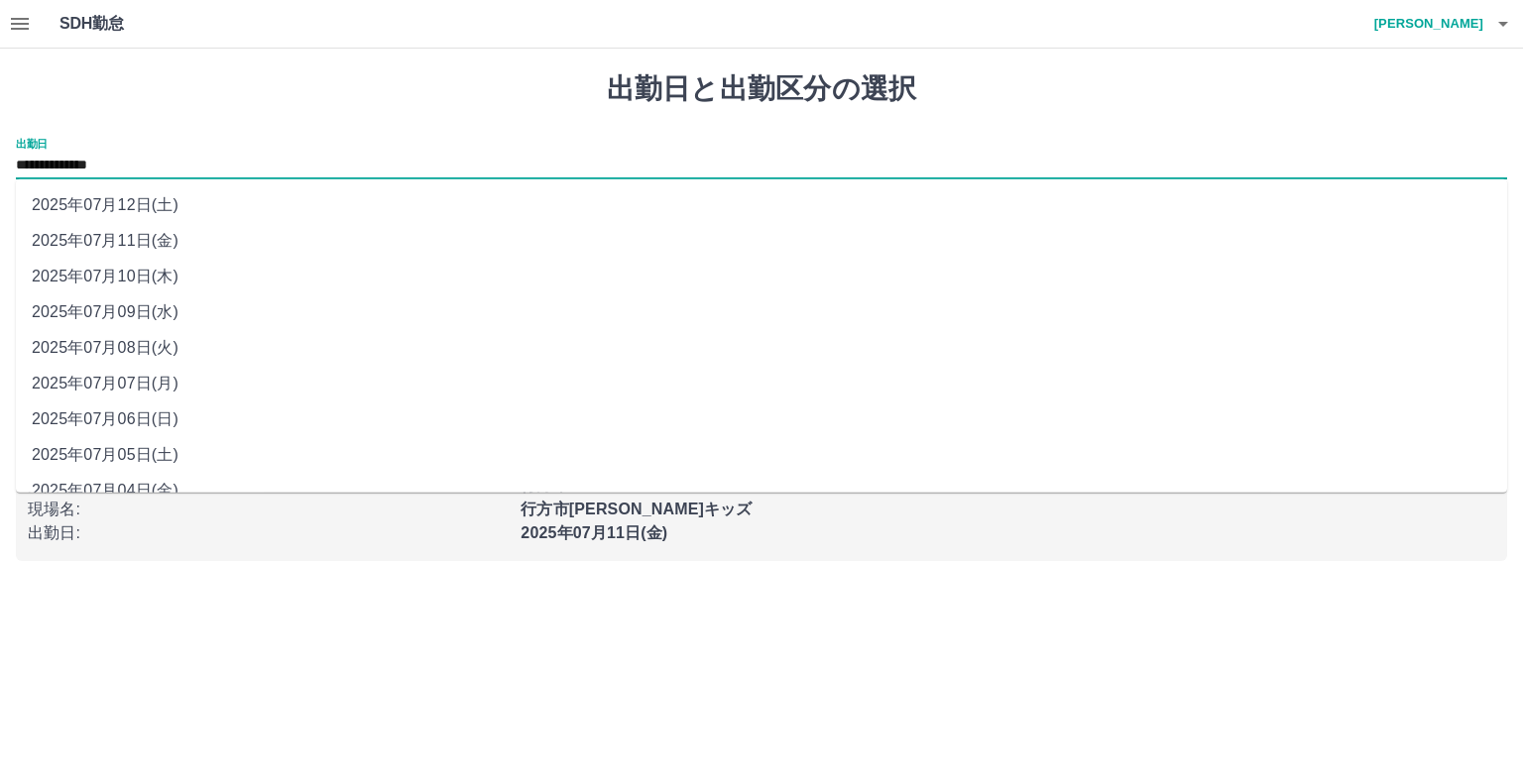 click on "**********" at bounding box center (762, 166) 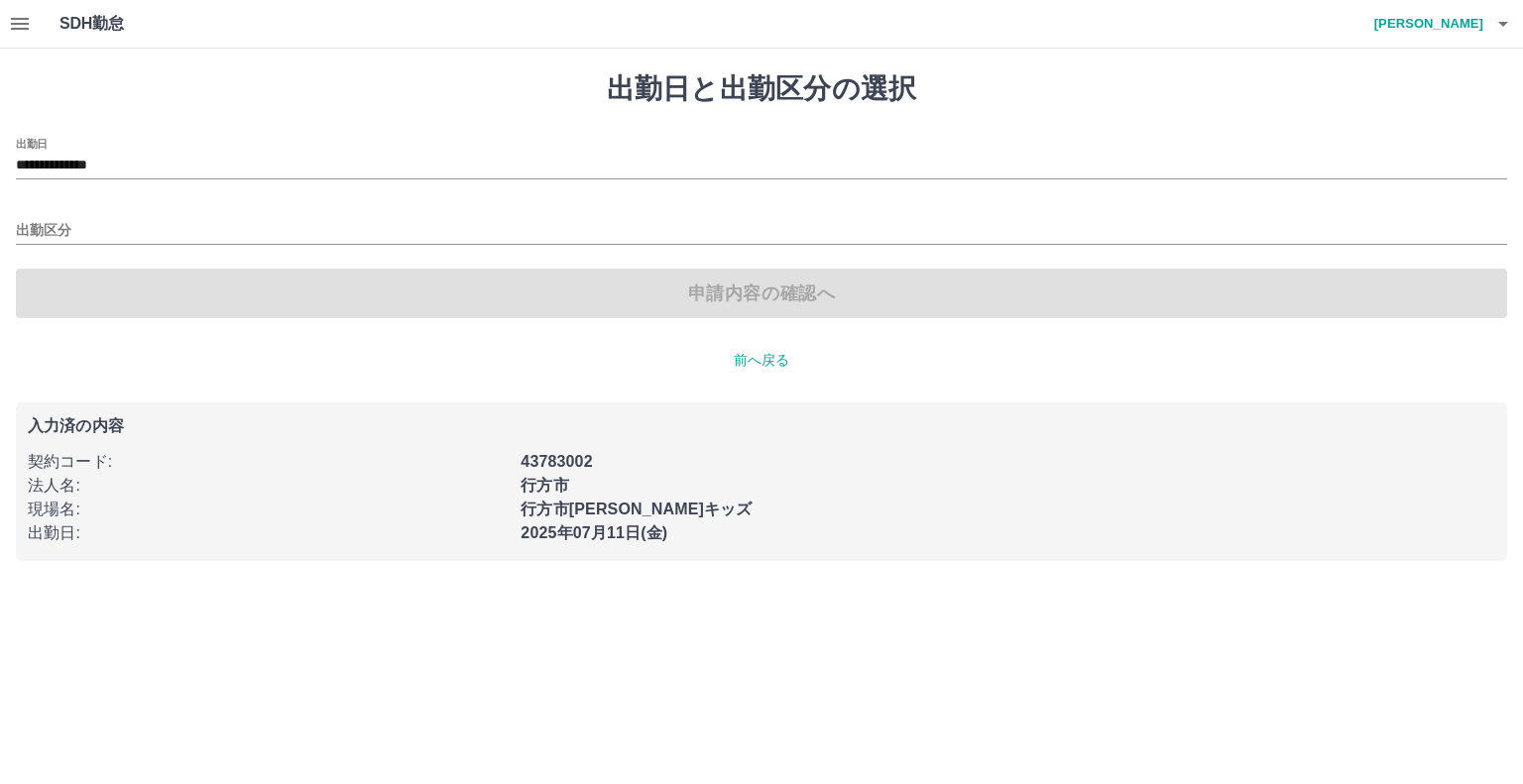 click on "出勤日と出勤区分の選択" at bounding box center [762, 89] 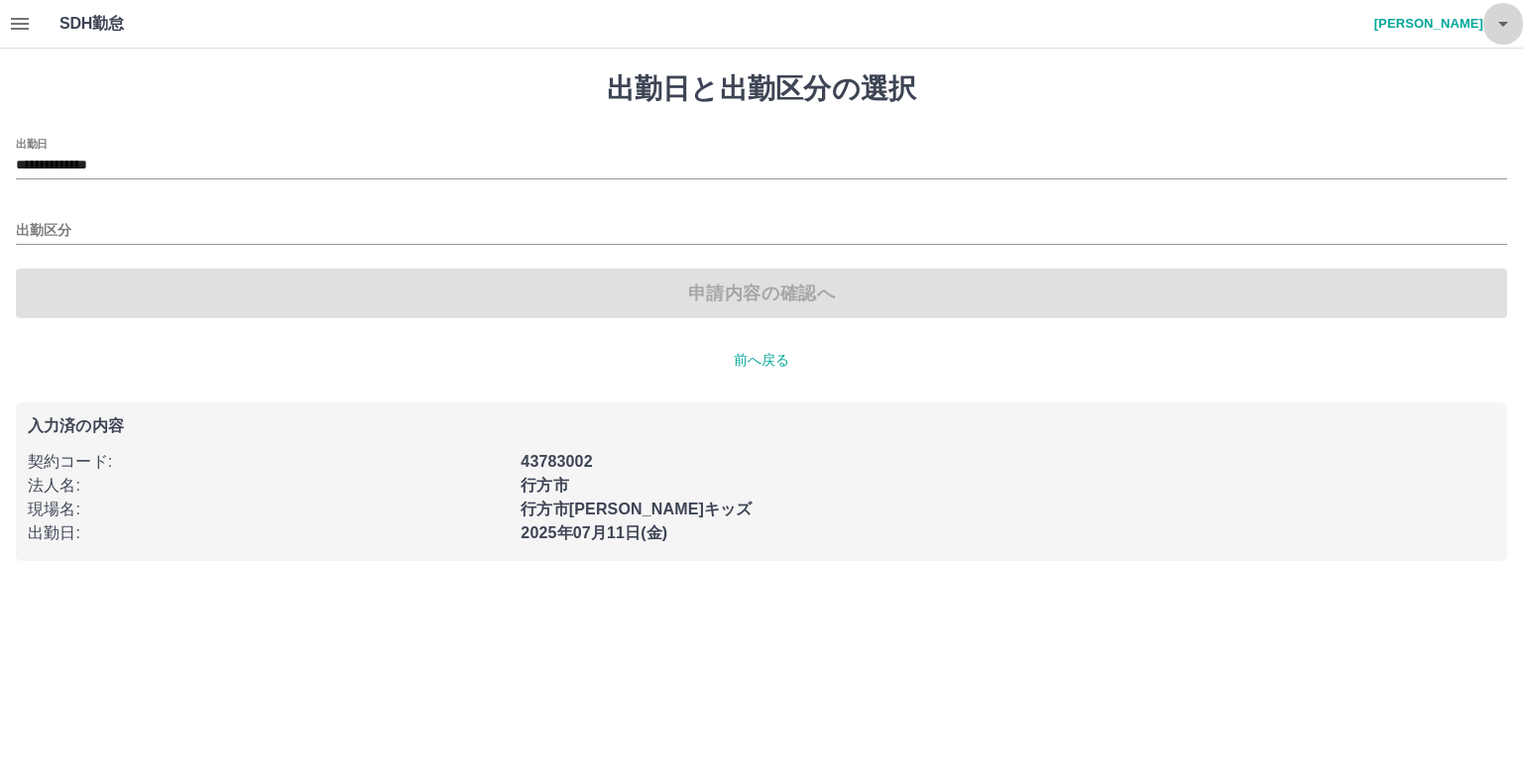 click 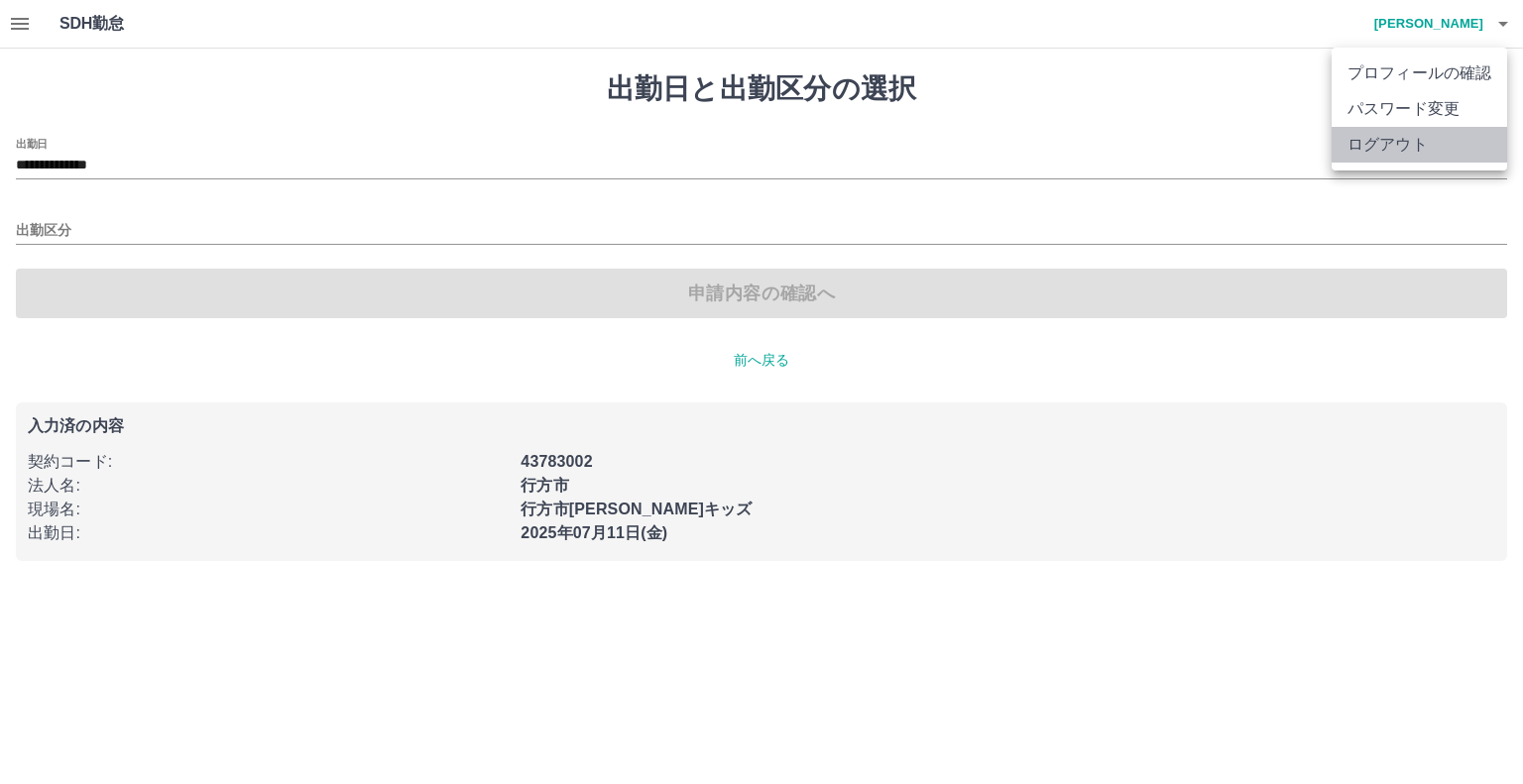 click on "ログアウト" at bounding box center [1419, 145] 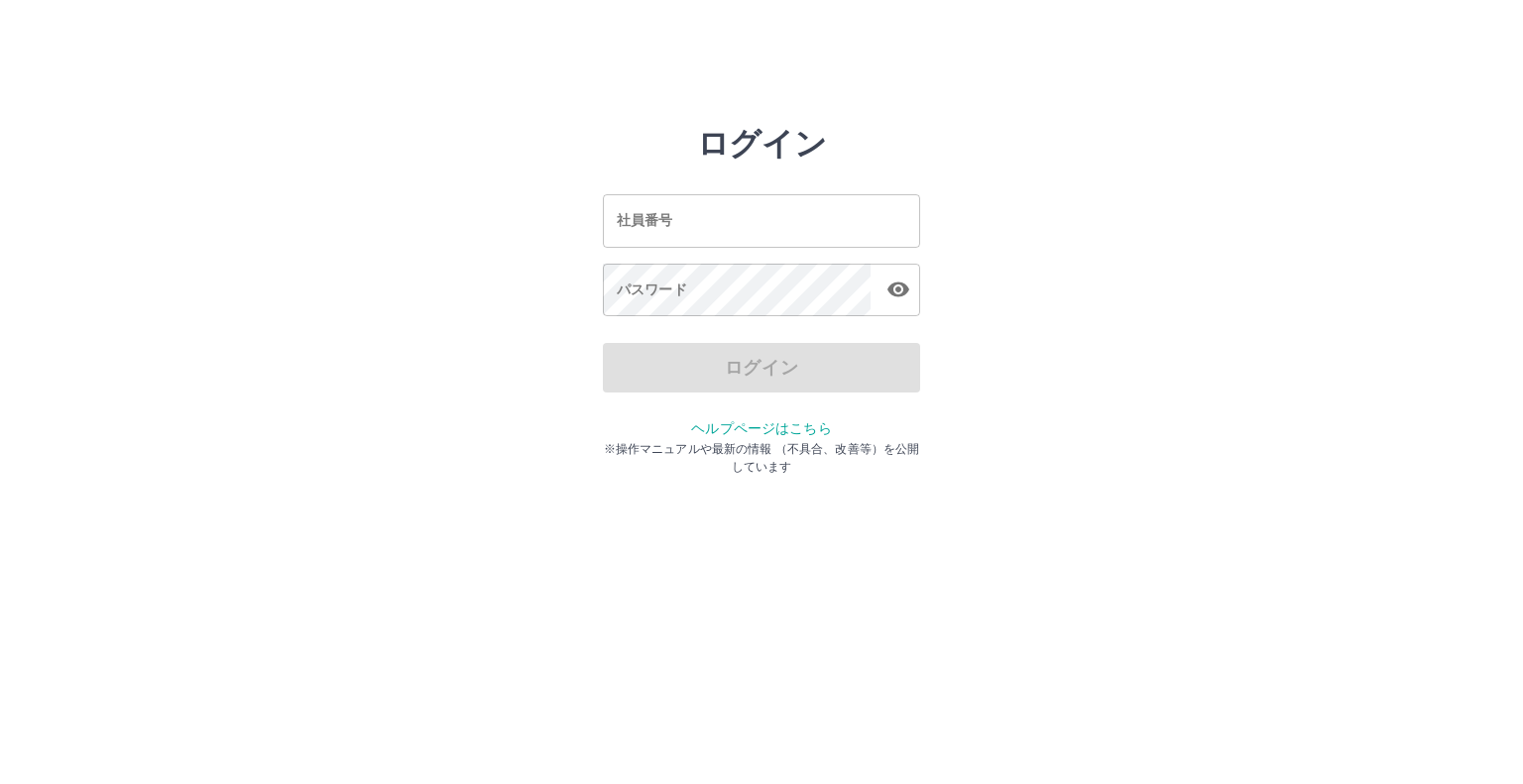 scroll, scrollTop: 0, scrollLeft: 0, axis: both 